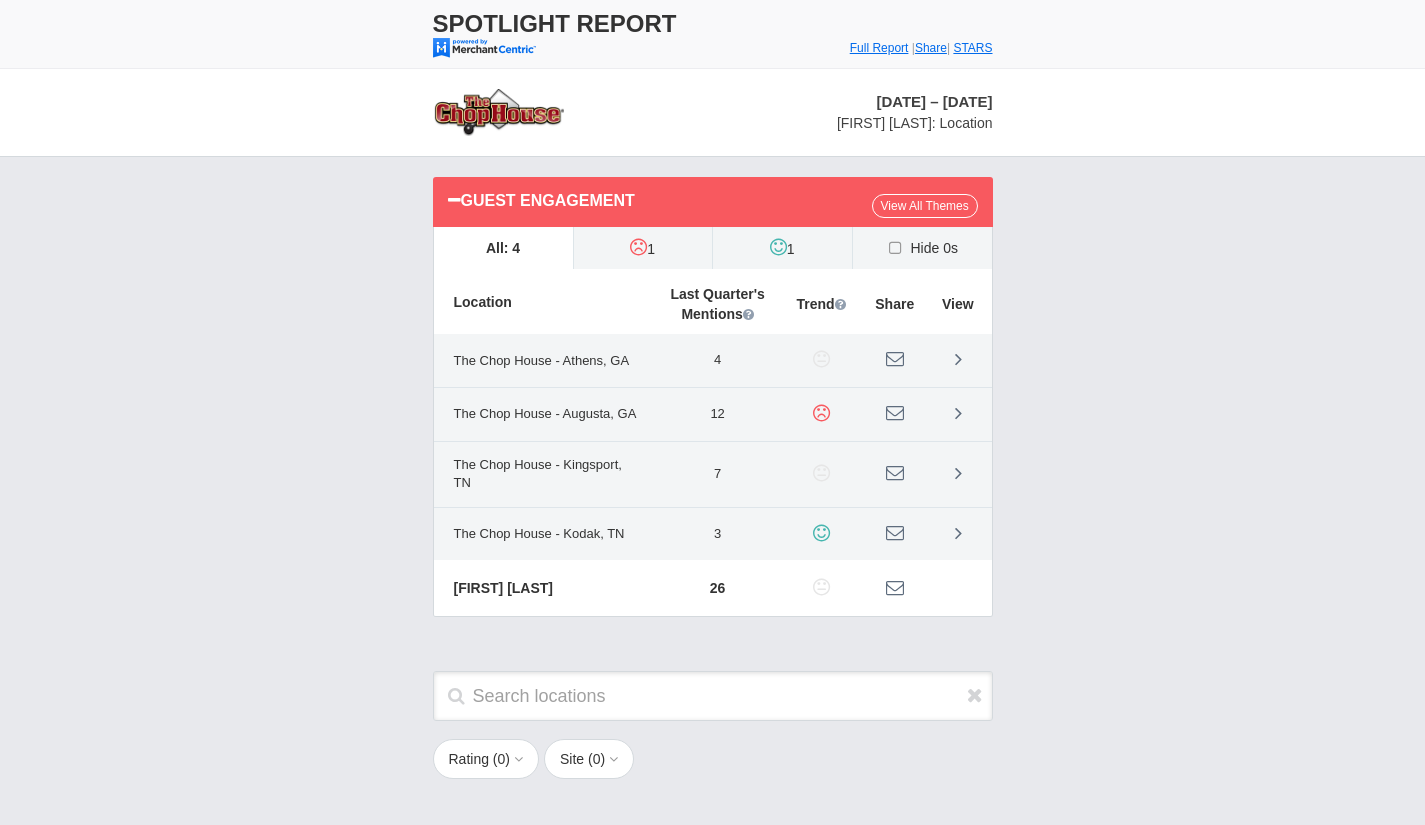 scroll, scrollTop: 0, scrollLeft: 0, axis: both 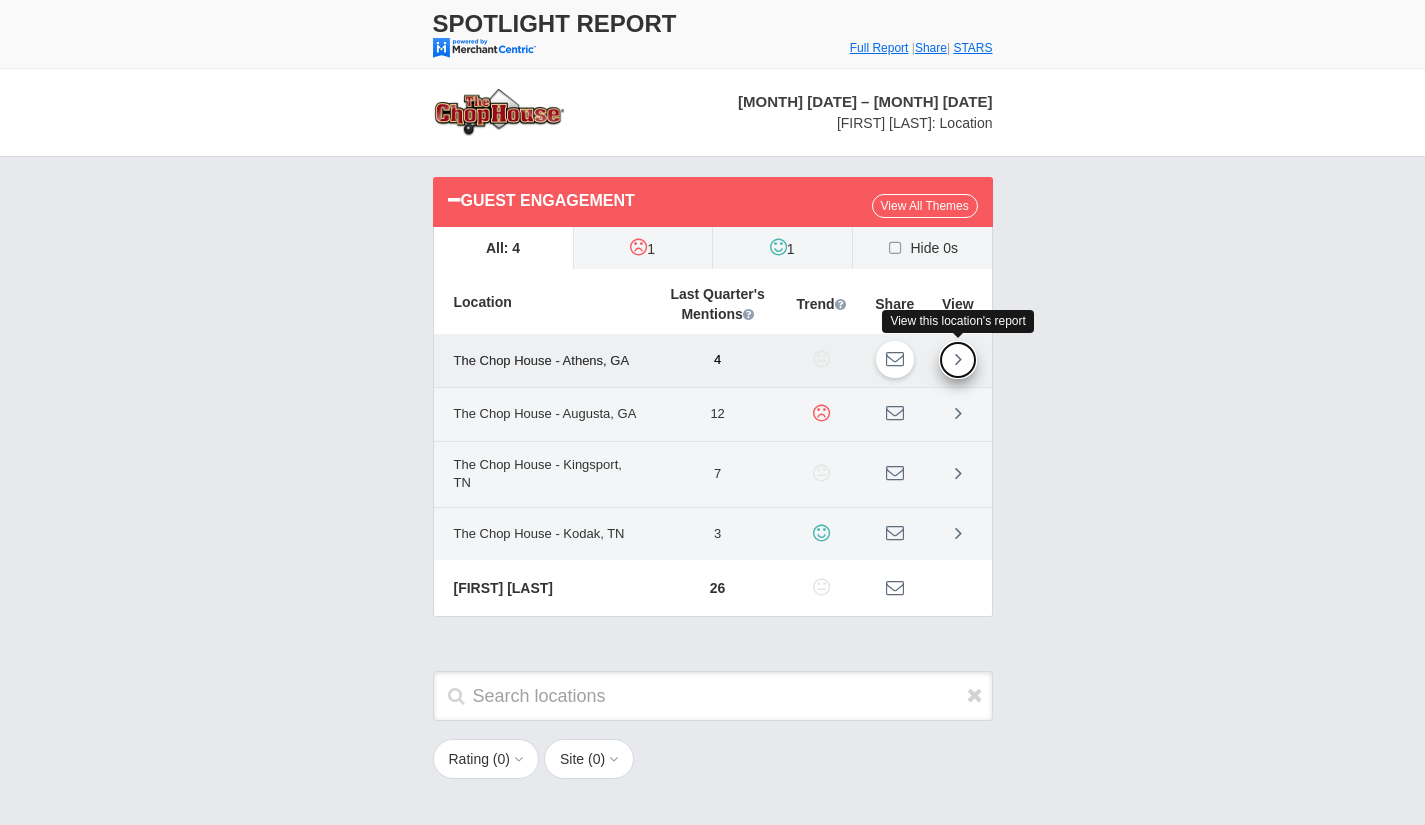 click at bounding box center [958, 359] 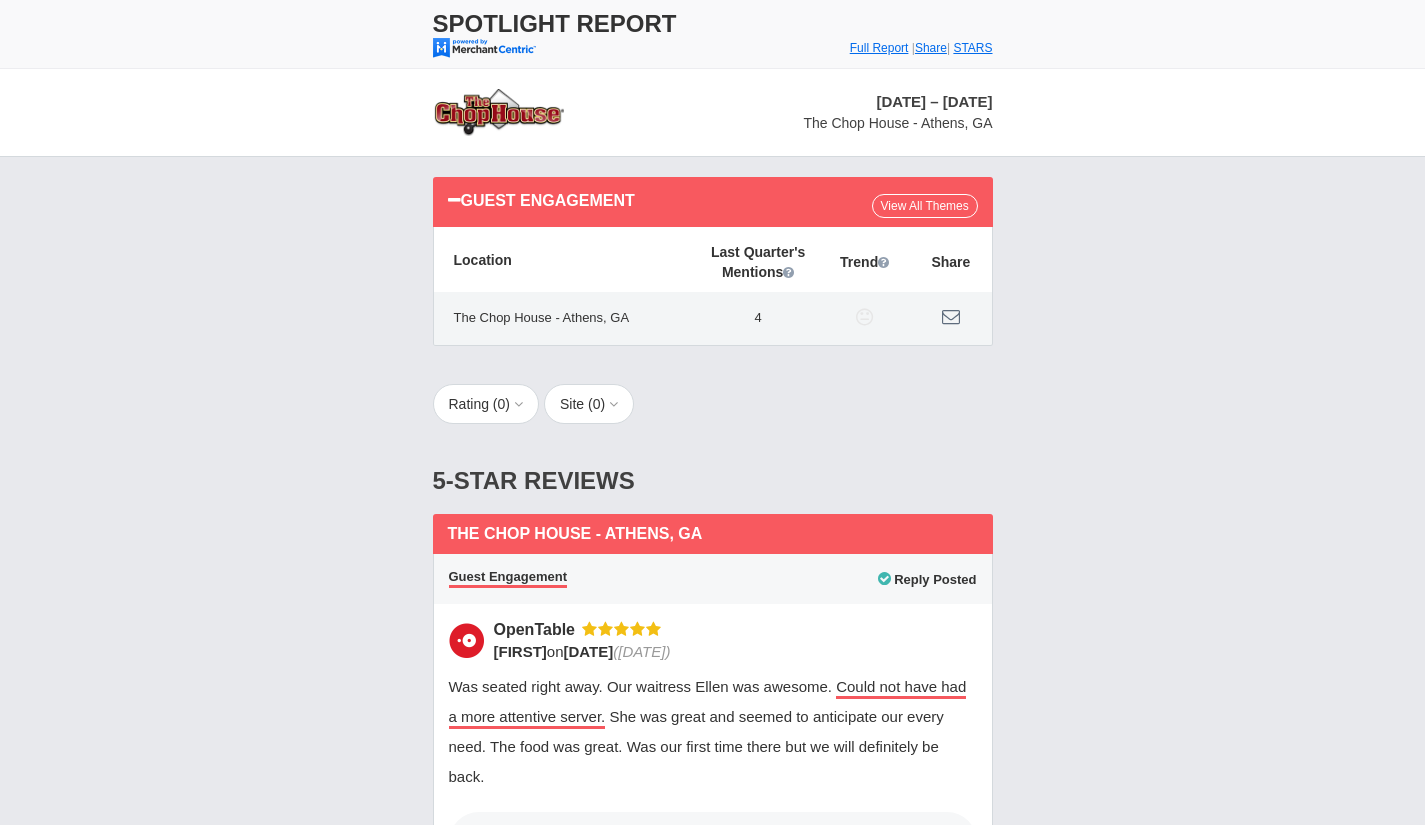 scroll, scrollTop: 0, scrollLeft: 0, axis: both 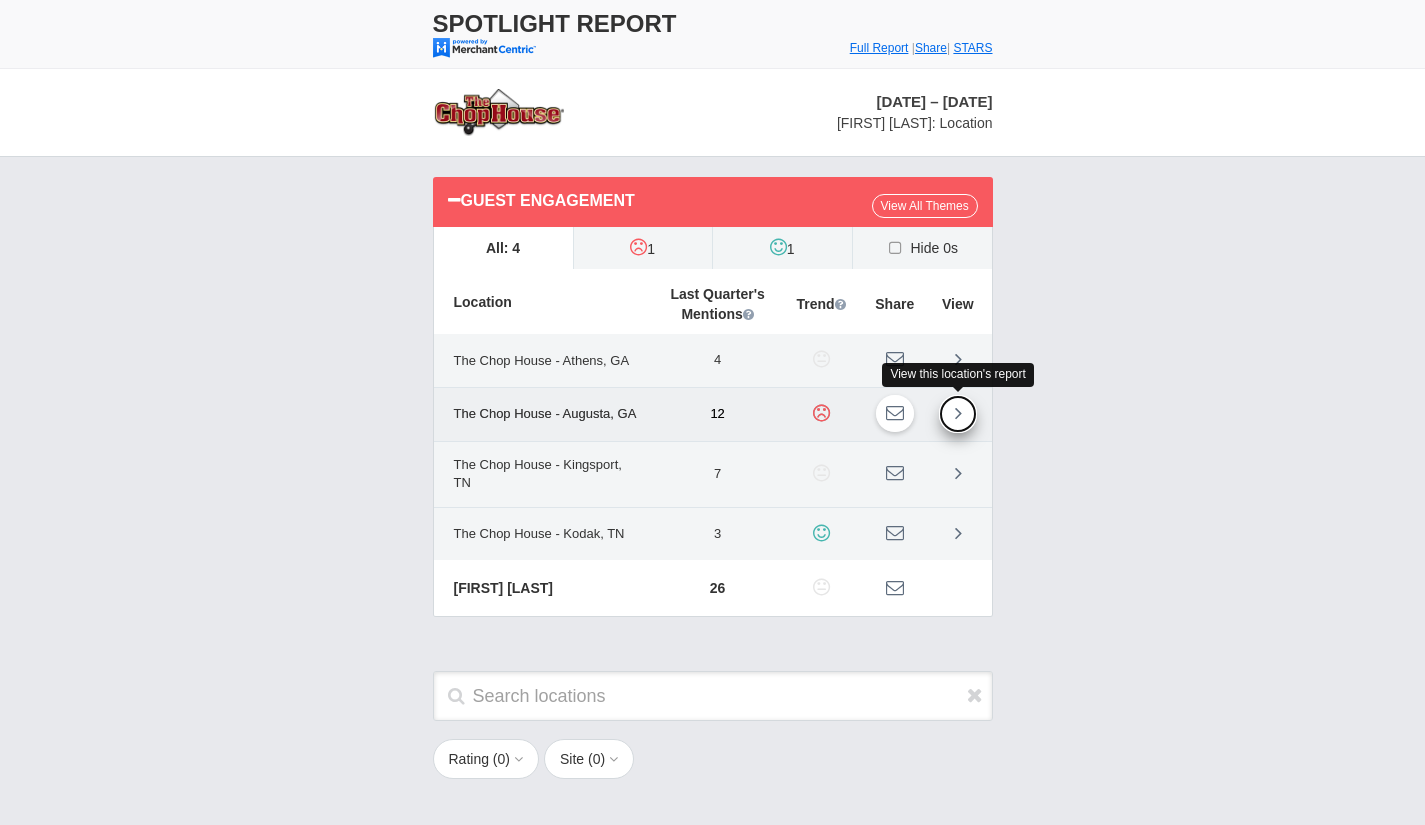 click at bounding box center [958, 413] 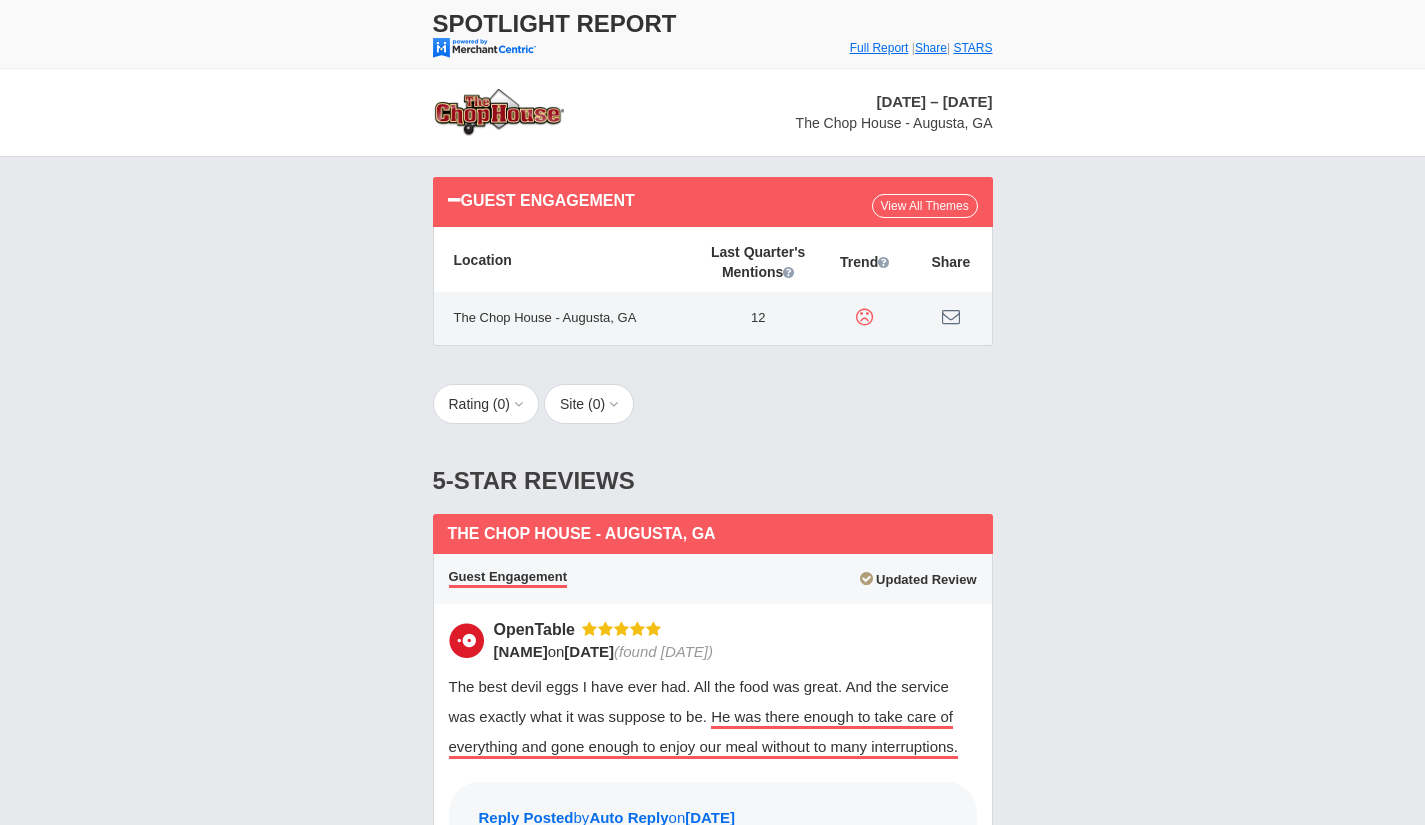 scroll, scrollTop: 0, scrollLeft: 0, axis: both 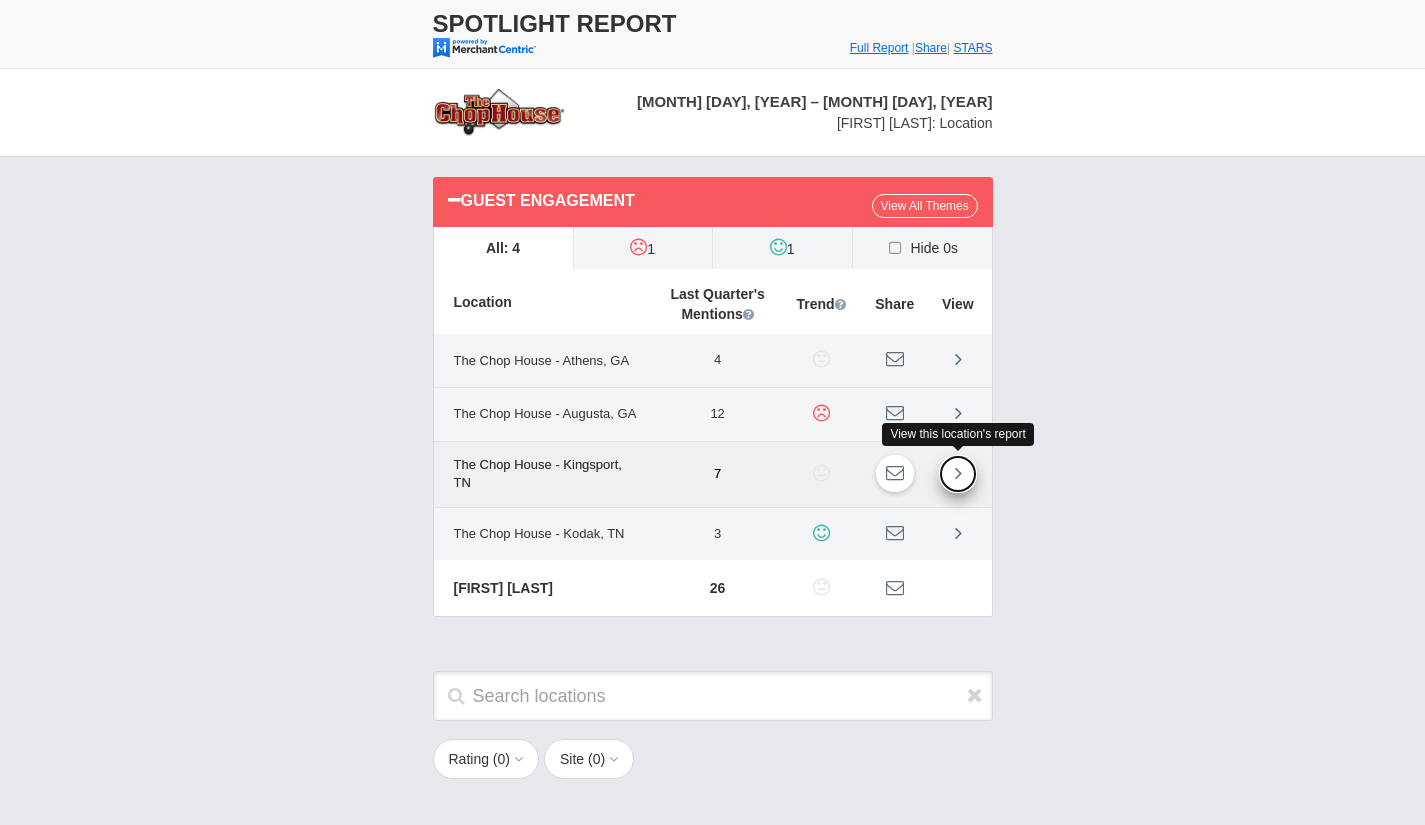 click at bounding box center (958, 474) 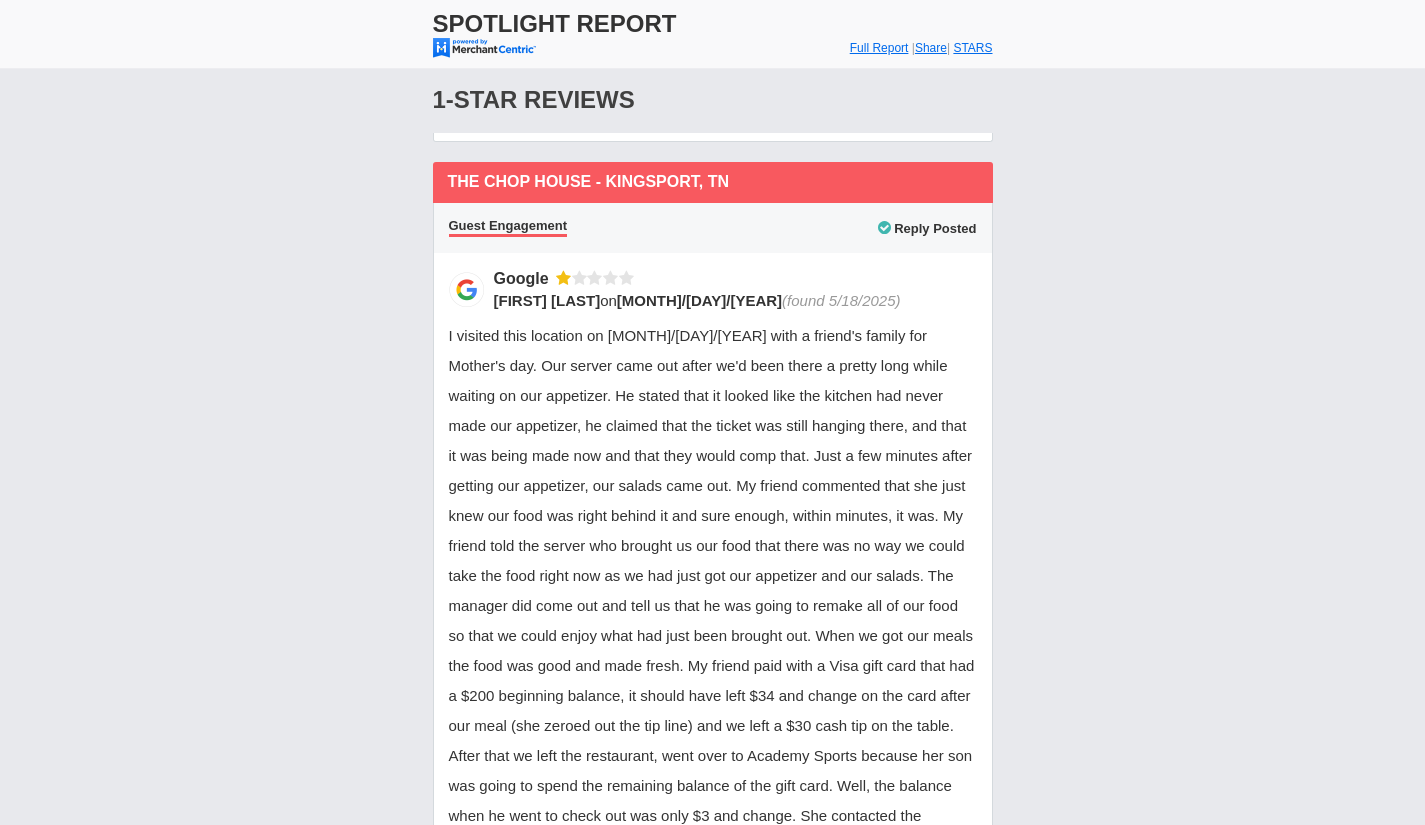 scroll, scrollTop: 5471, scrollLeft: 0, axis: vertical 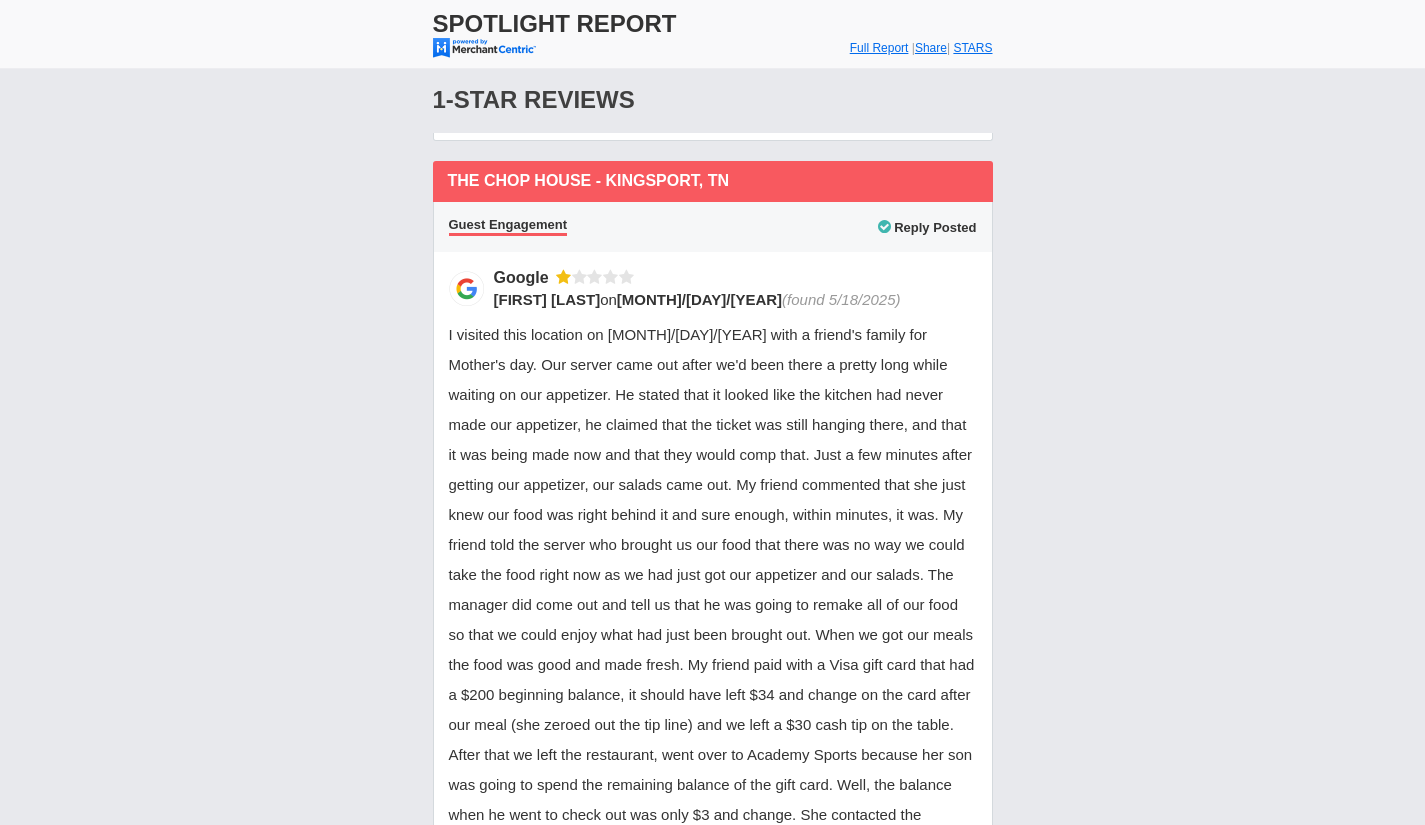click on "Rating ( 0 )
1     2     3     5
Site ( 0 )
Group     Contact Us   Loyalty   Social  Site    1" at bounding box center [712, -1321] 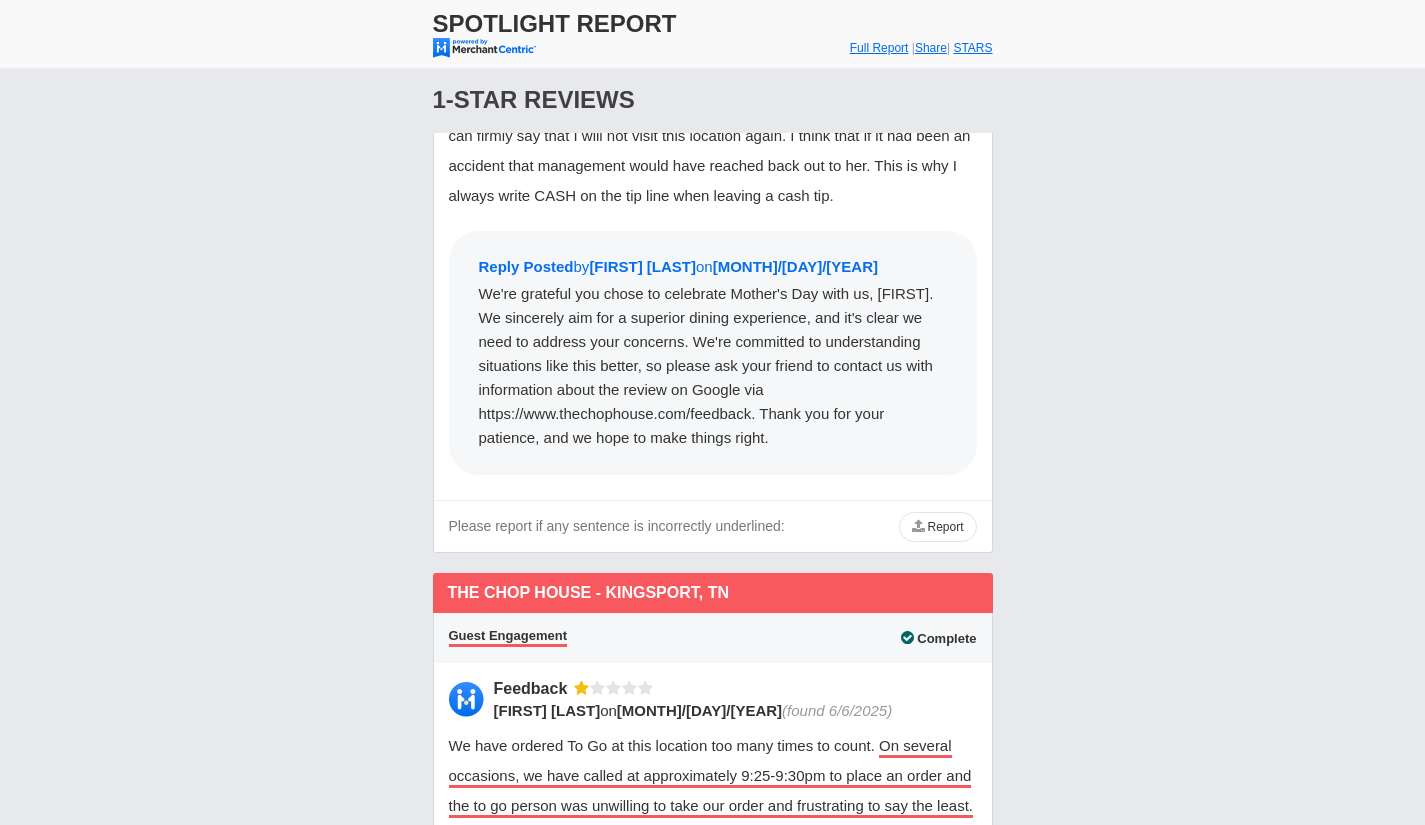 scroll, scrollTop: 6359, scrollLeft: 0, axis: vertical 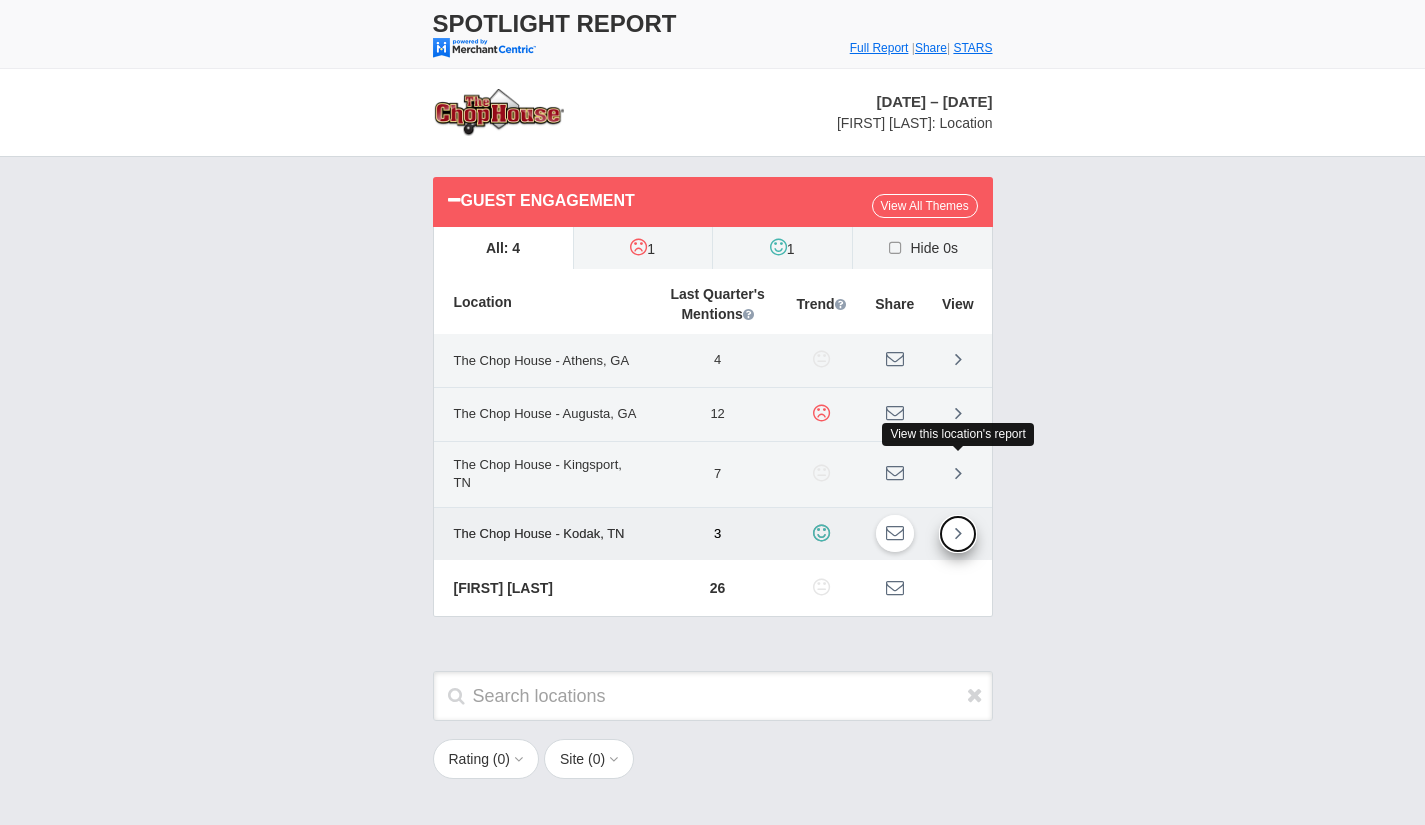 click at bounding box center [958, 534] 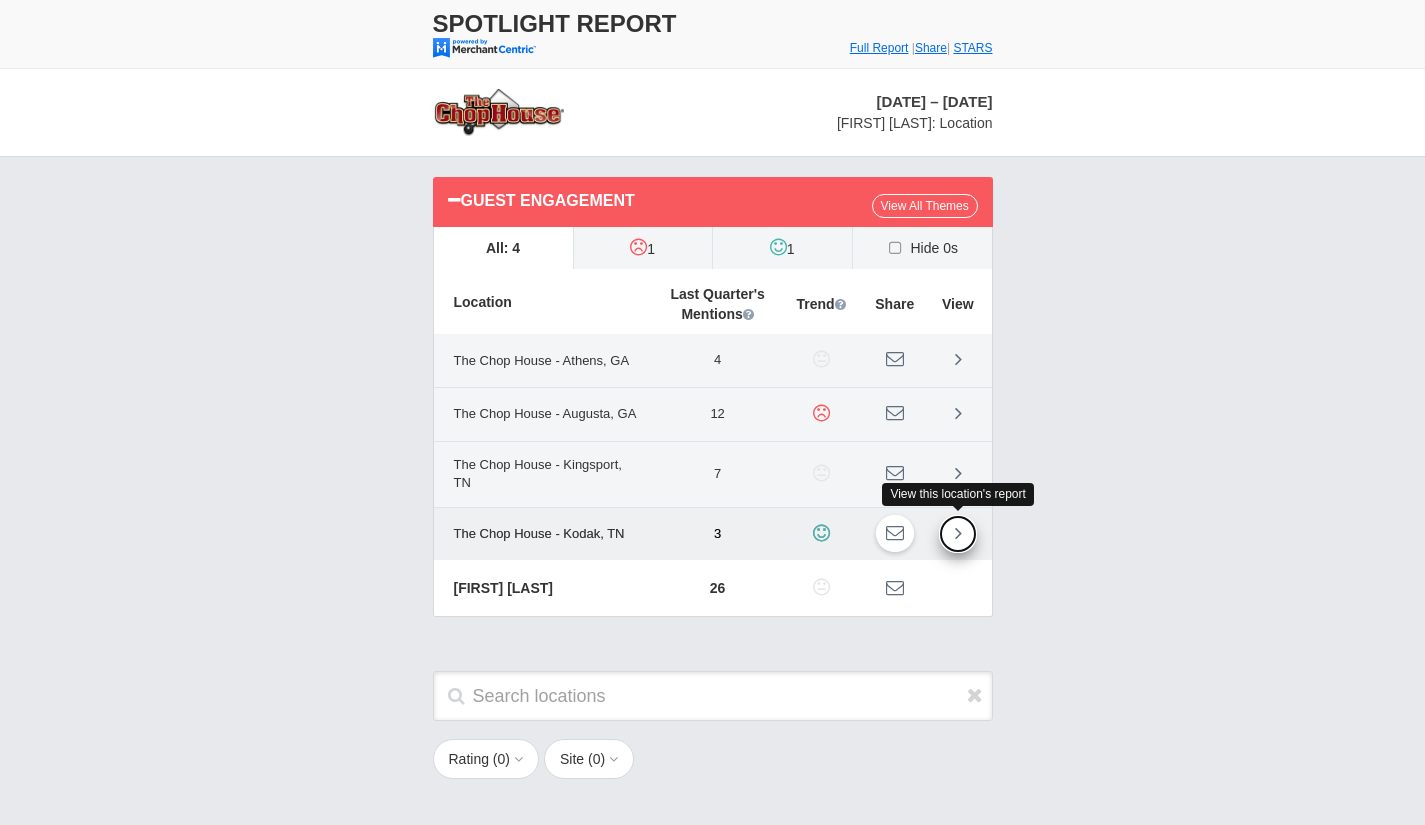 click at bounding box center [958, 533] 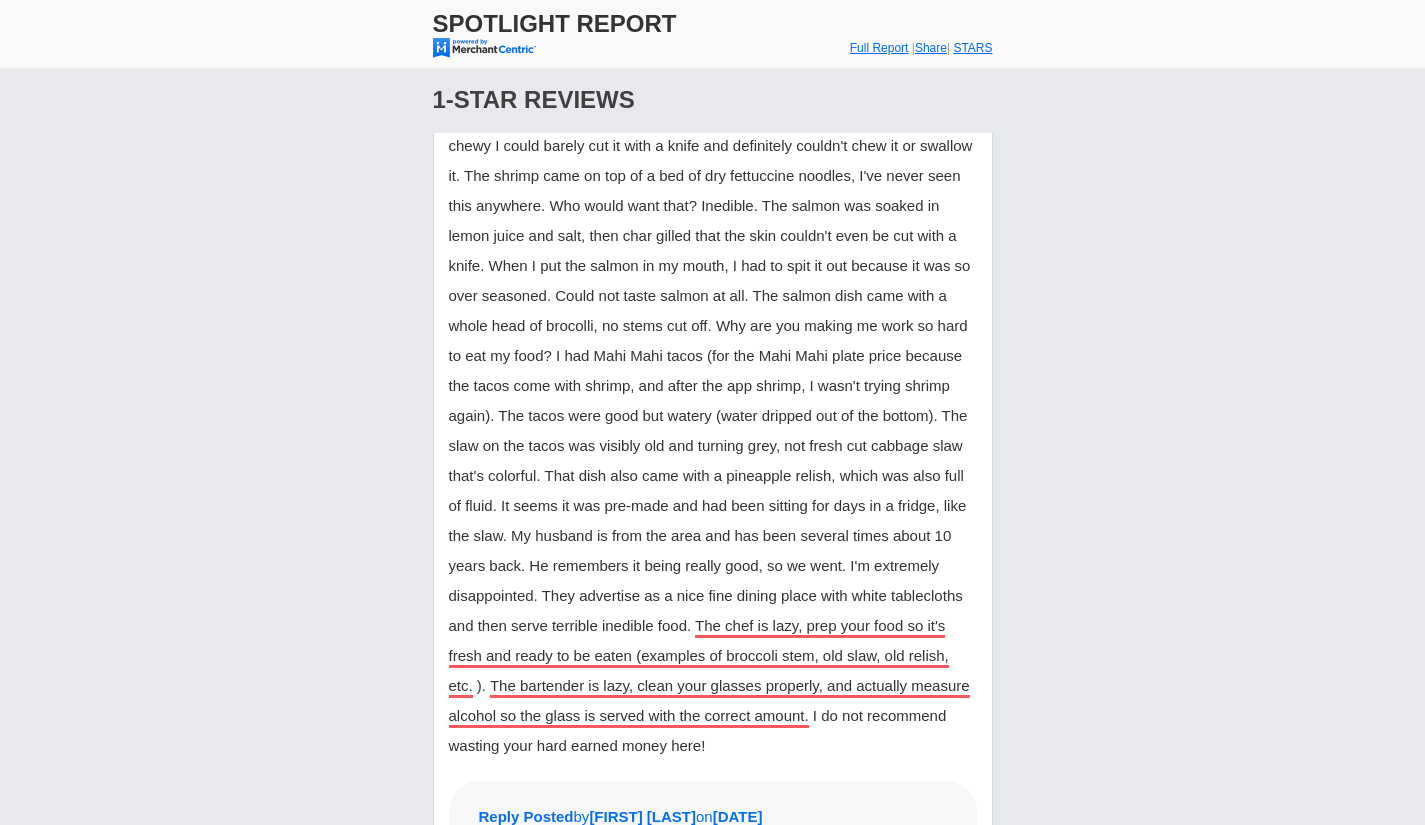 scroll, scrollTop: 2628, scrollLeft: 0, axis: vertical 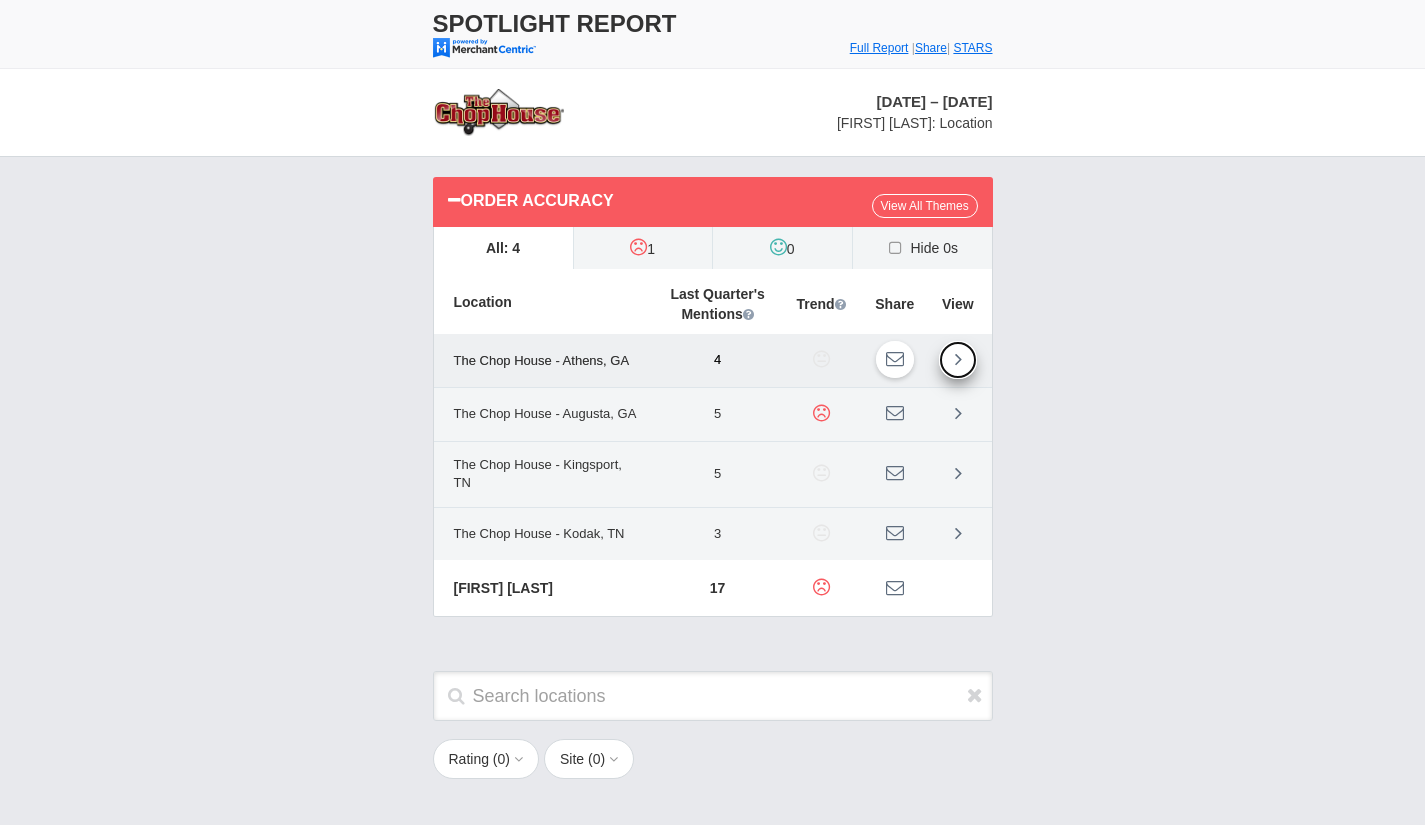 click at bounding box center (958, 359) 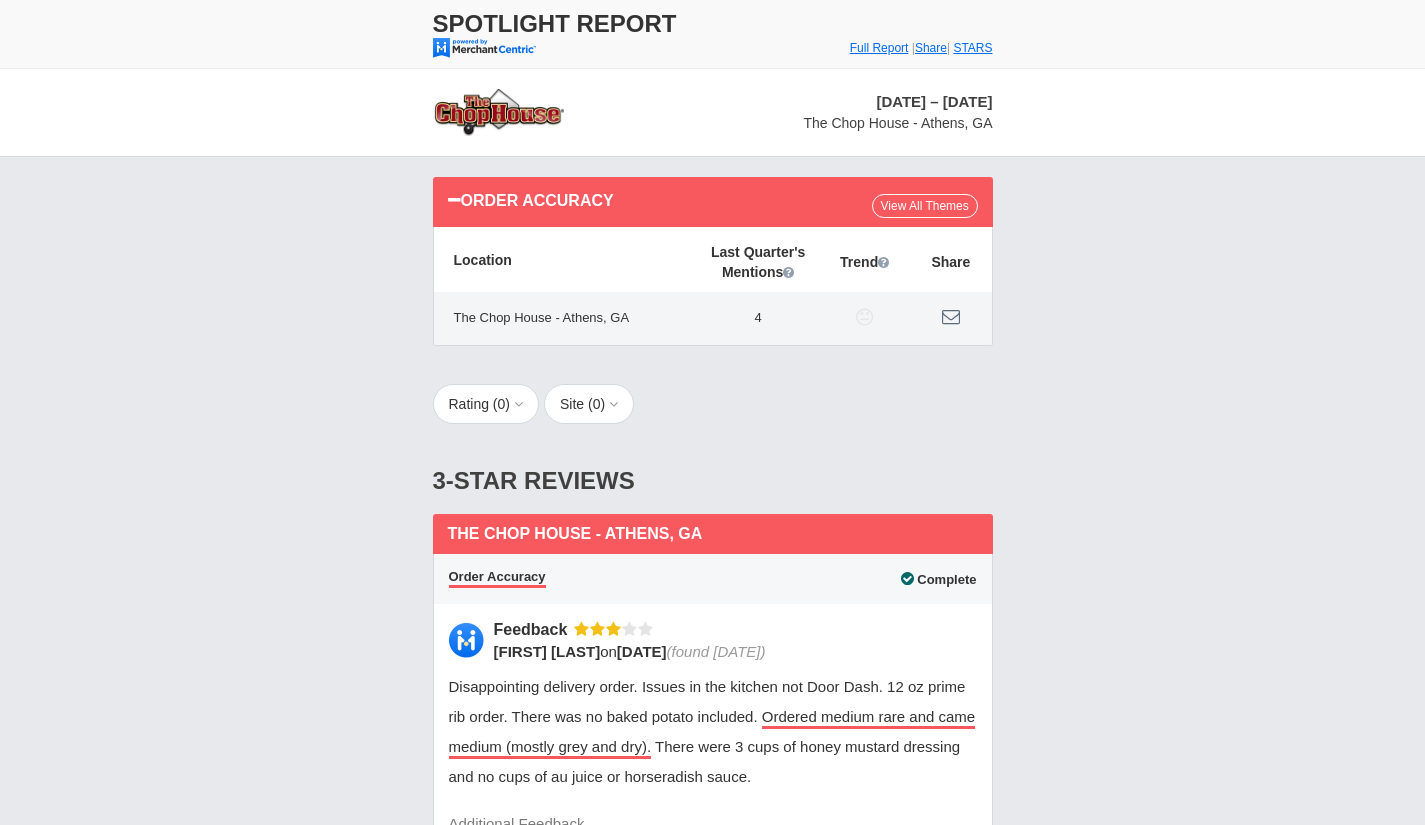click on "1" at bounding box center (838, 384) 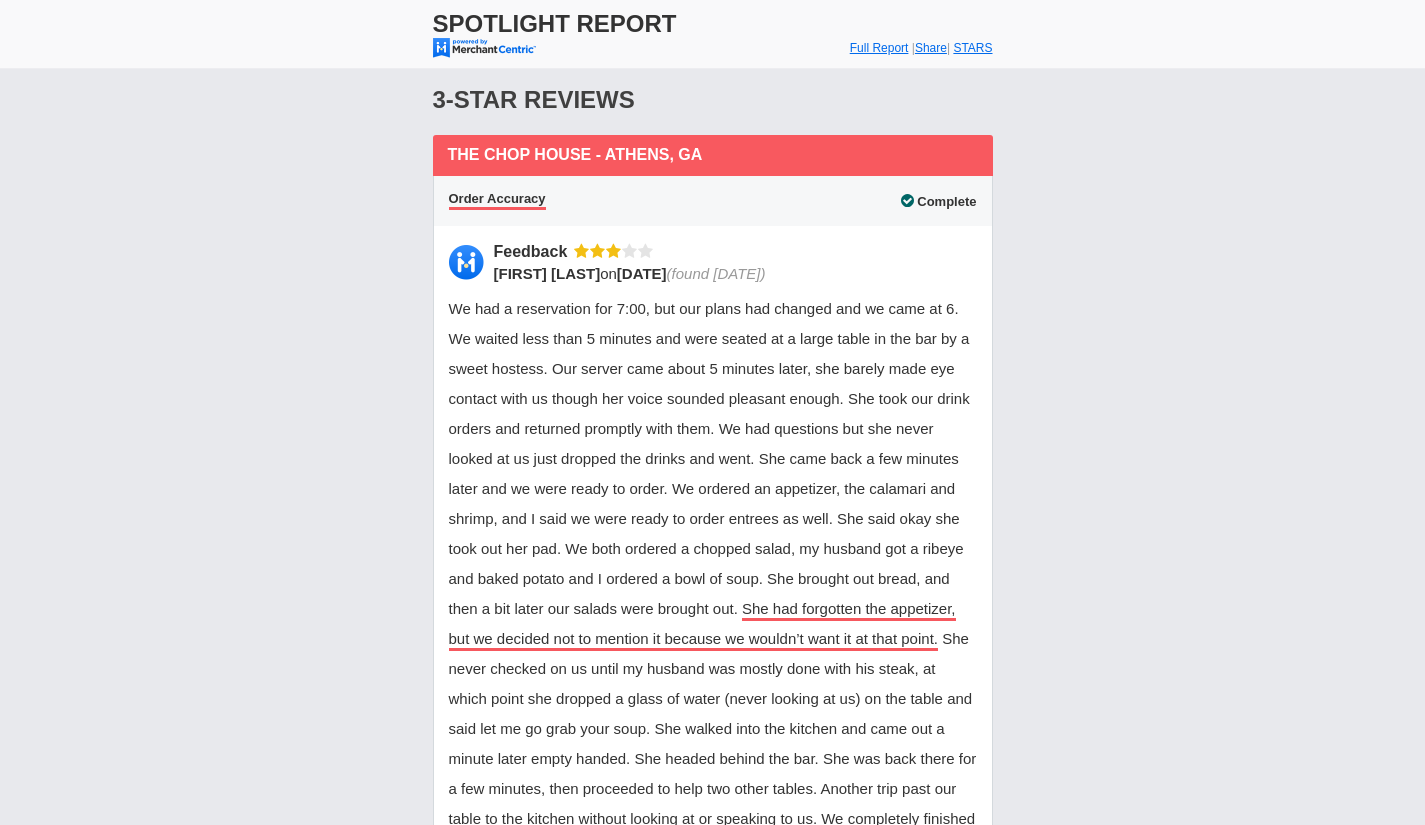 scroll, scrollTop: 901, scrollLeft: 0, axis: vertical 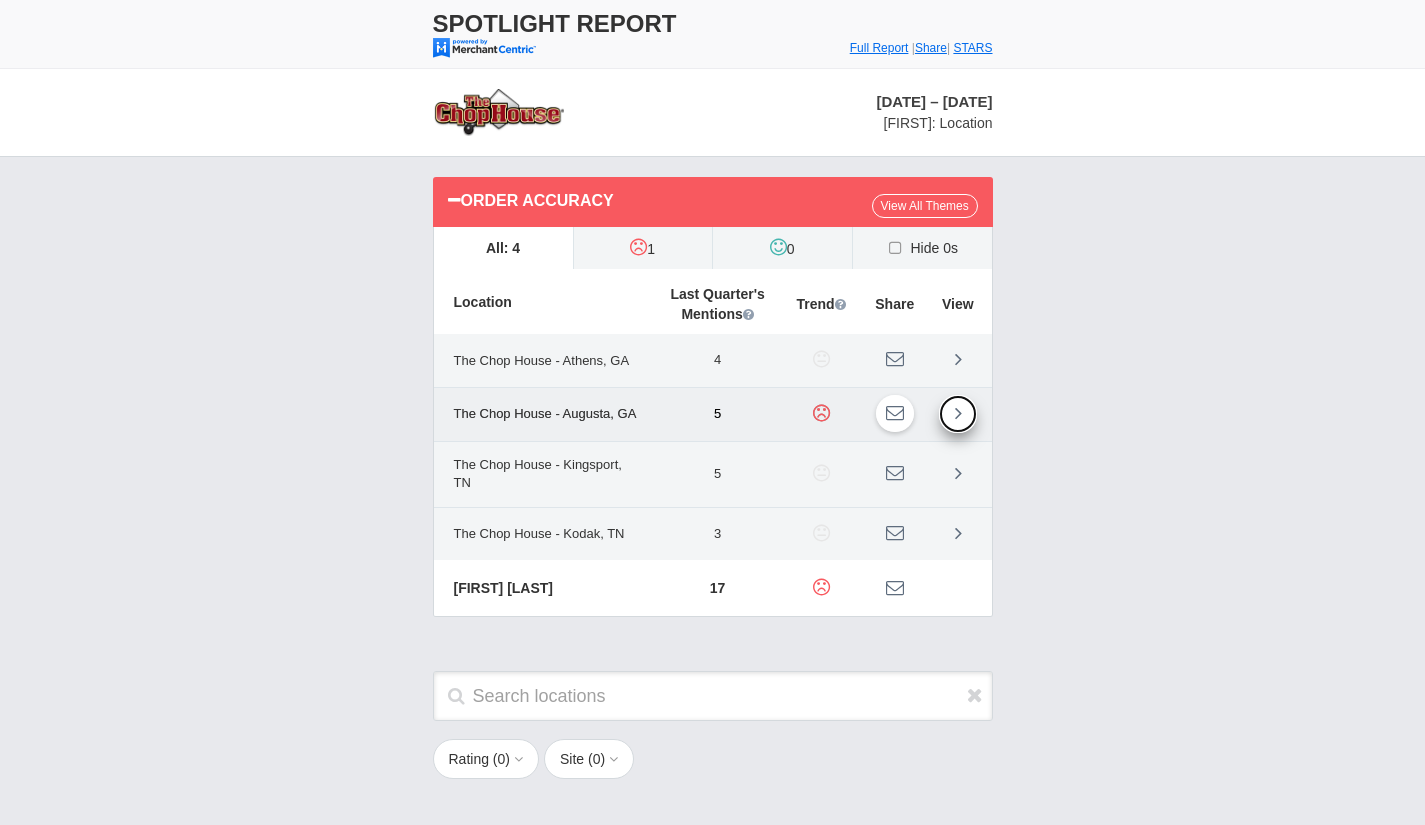 click at bounding box center (958, 414) 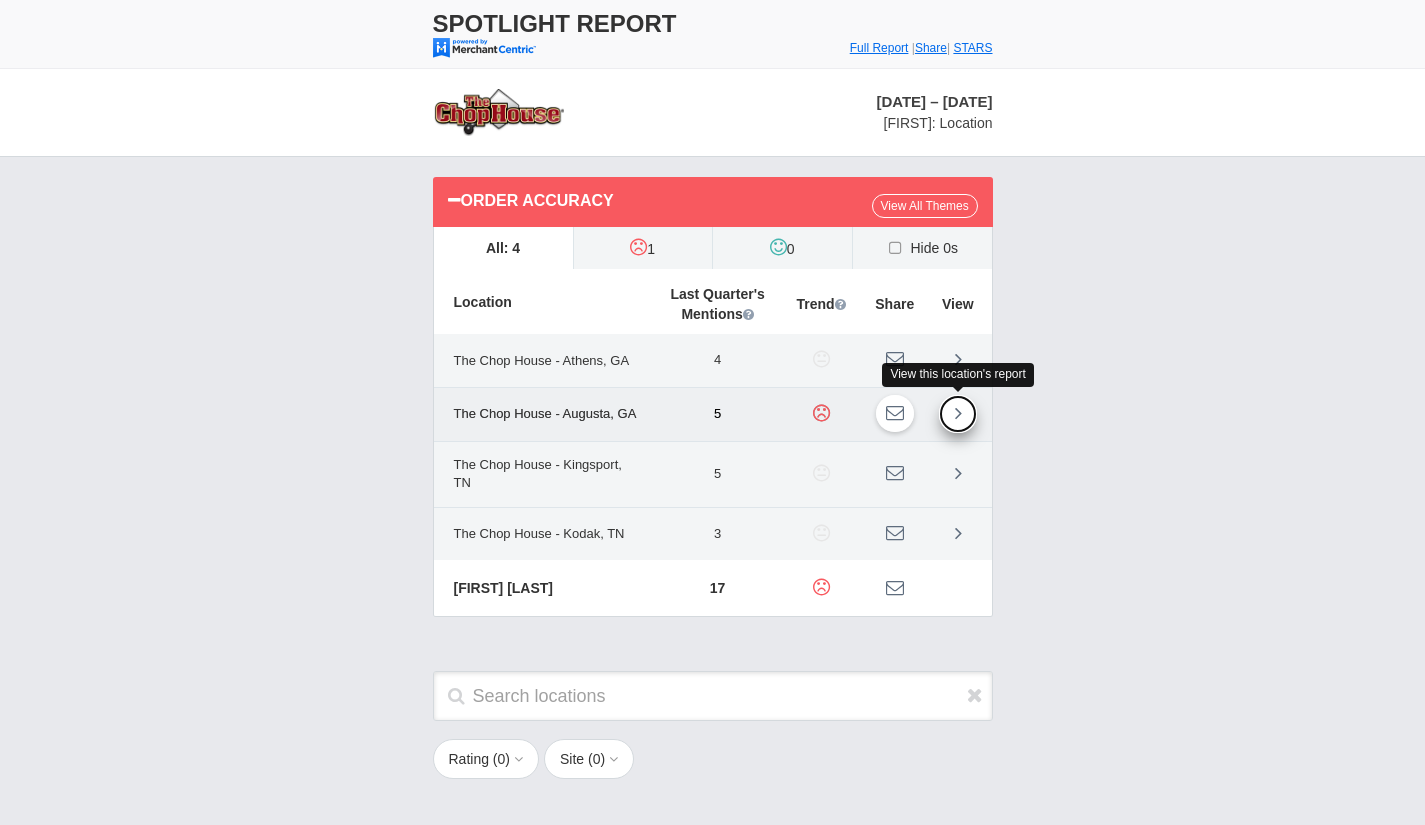 click at bounding box center (958, 414) 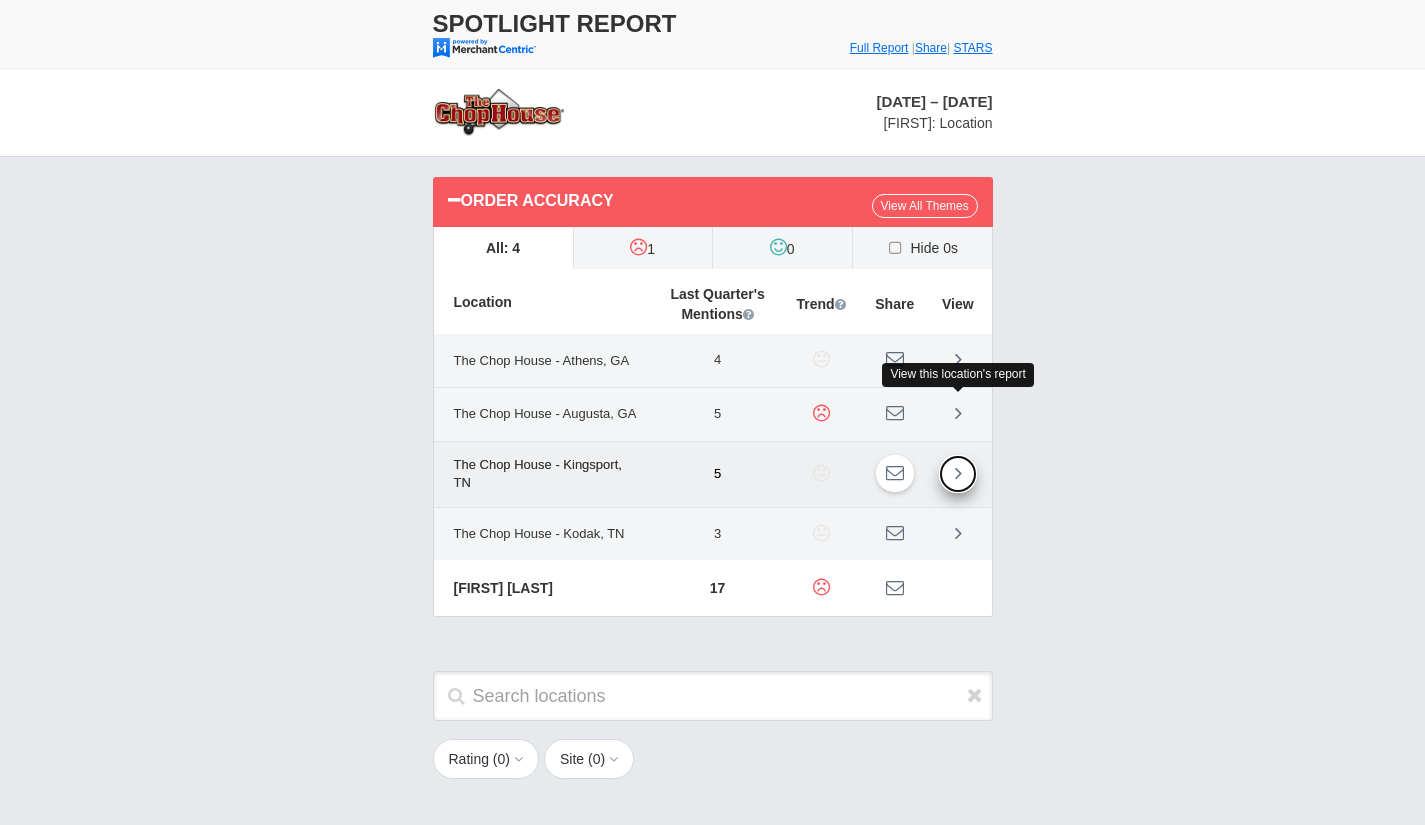click at bounding box center [958, 473] 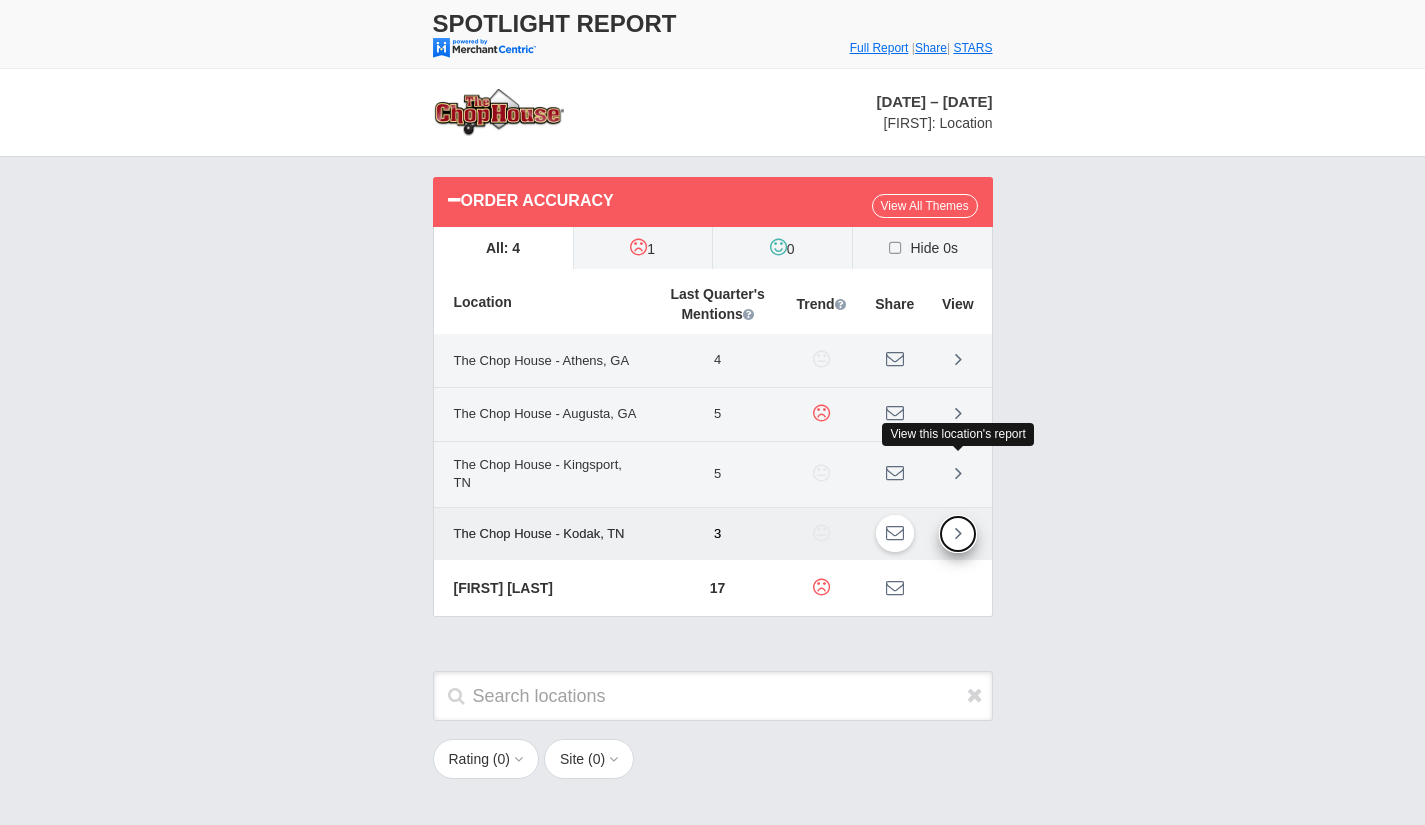 click at bounding box center [958, 534] 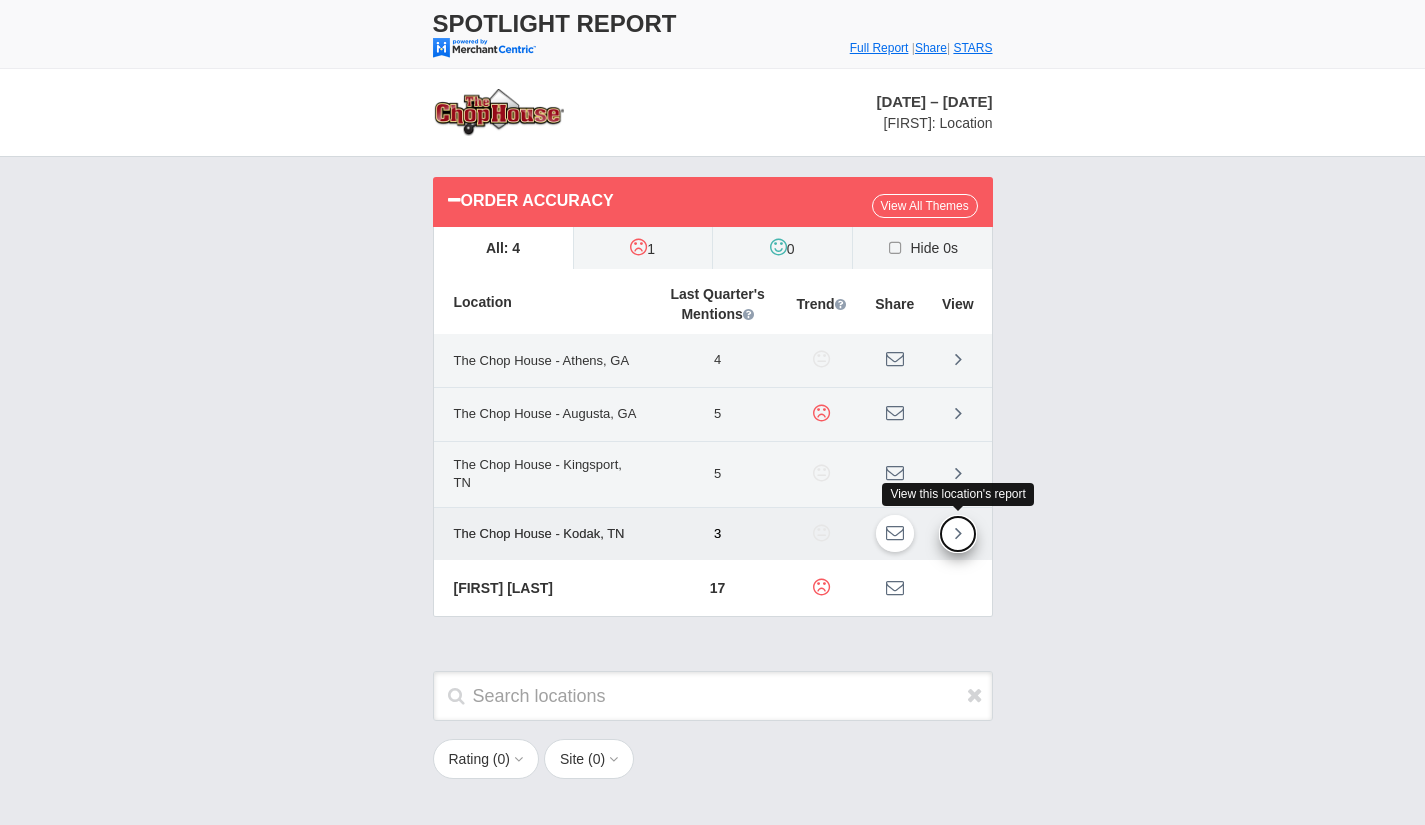 click at bounding box center (958, 534) 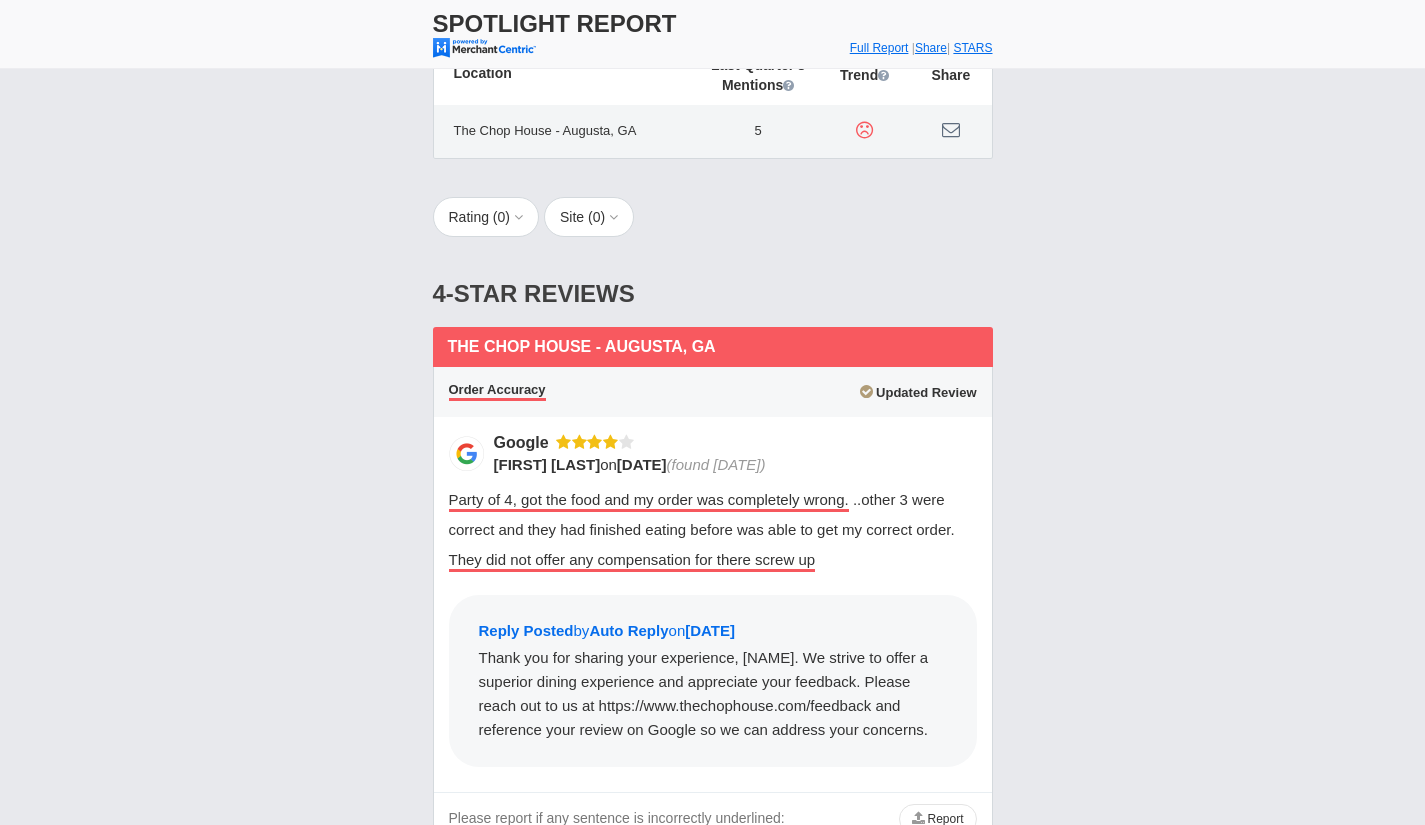 scroll, scrollTop: 0, scrollLeft: 0, axis: both 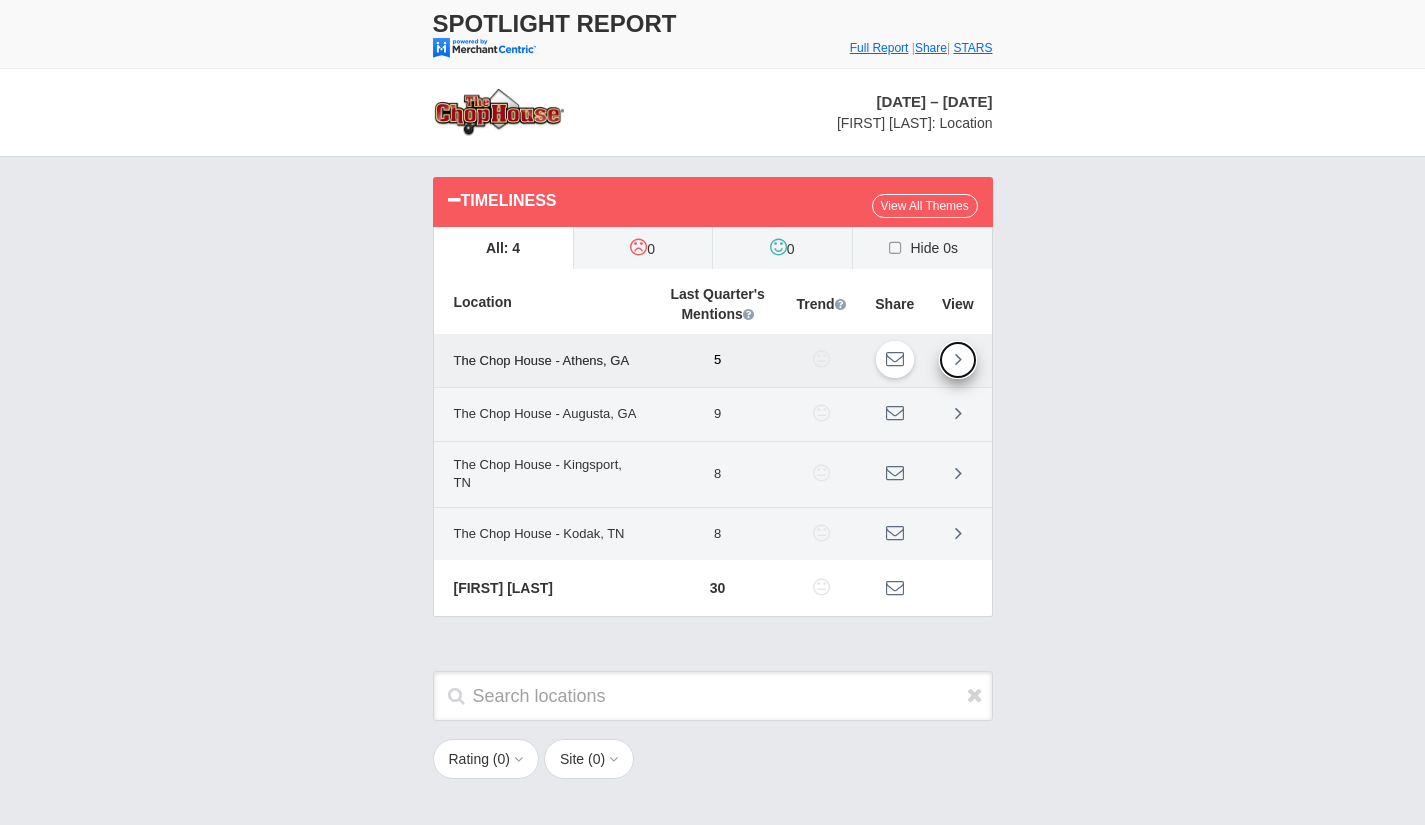 click at bounding box center [958, 359] 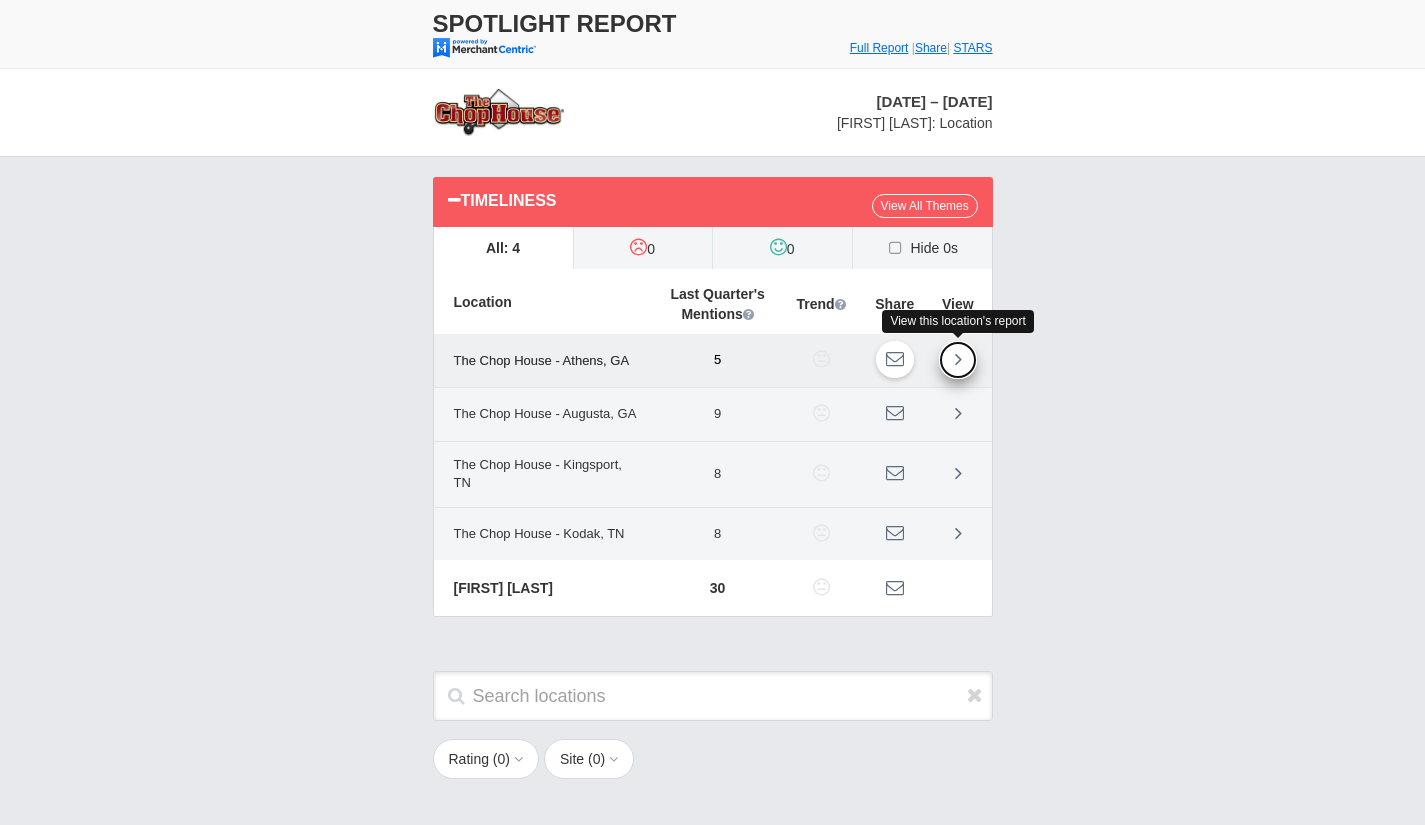 click at bounding box center [958, 360] 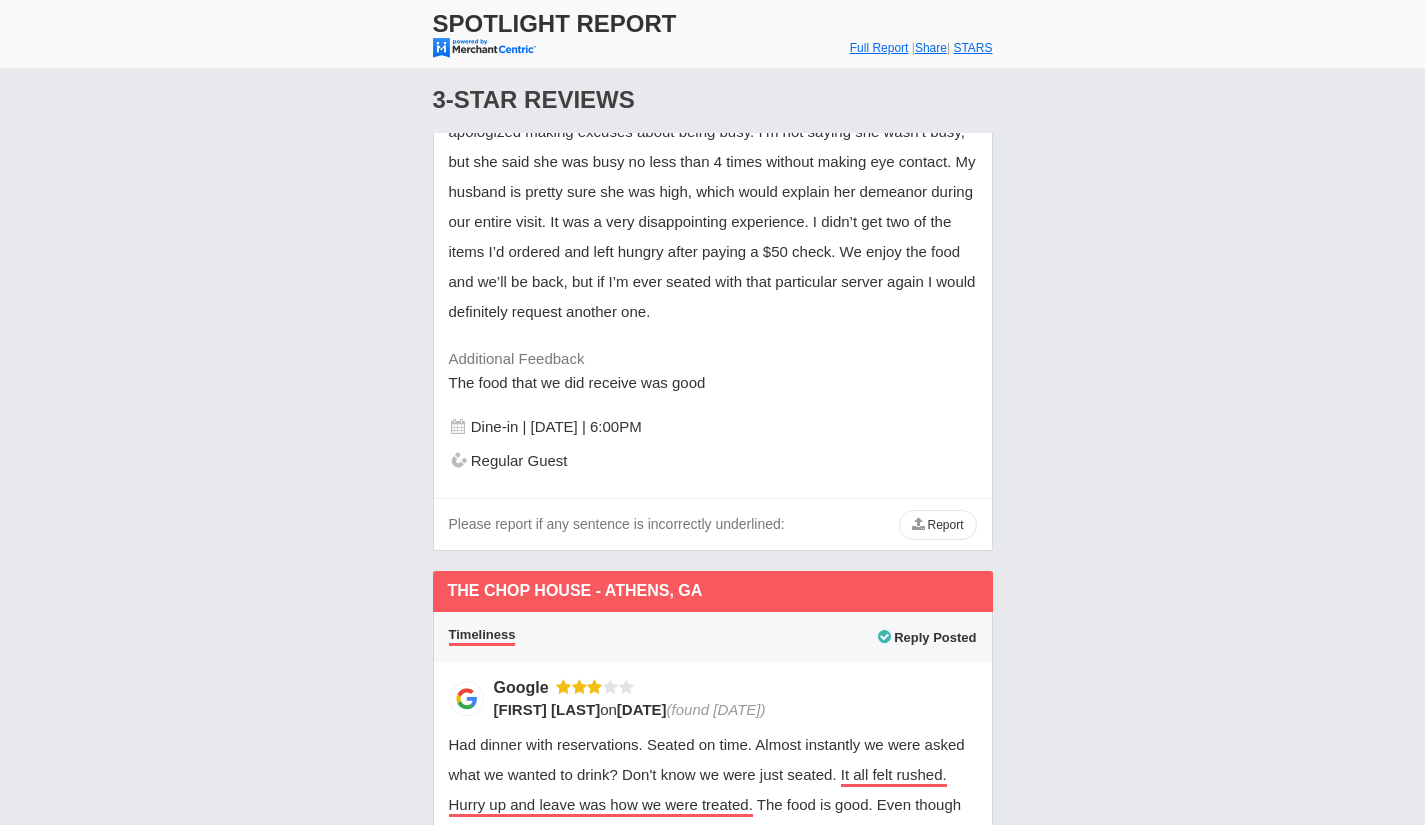 scroll, scrollTop: 2398, scrollLeft: 0, axis: vertical 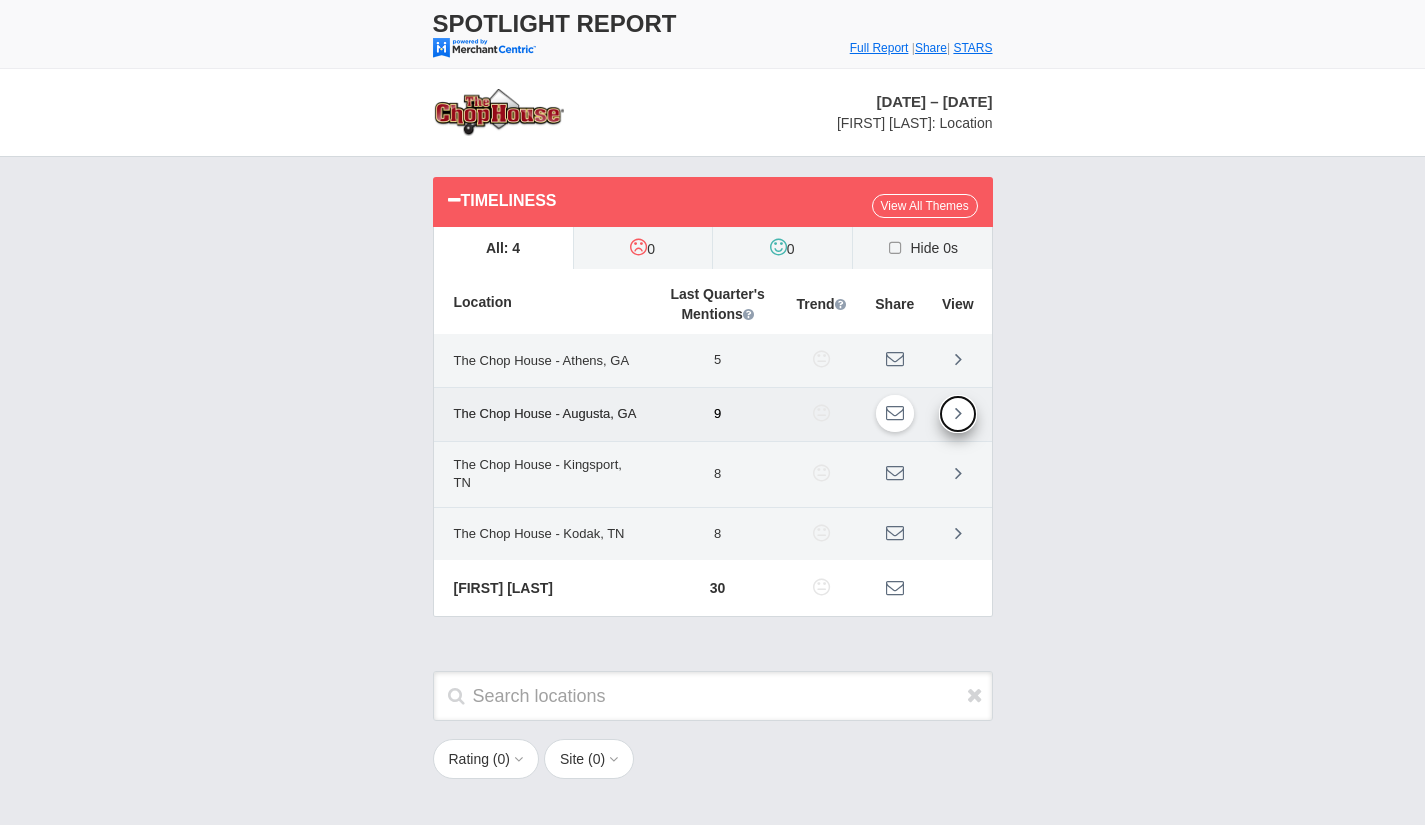 click at bounding box center [958, 413] 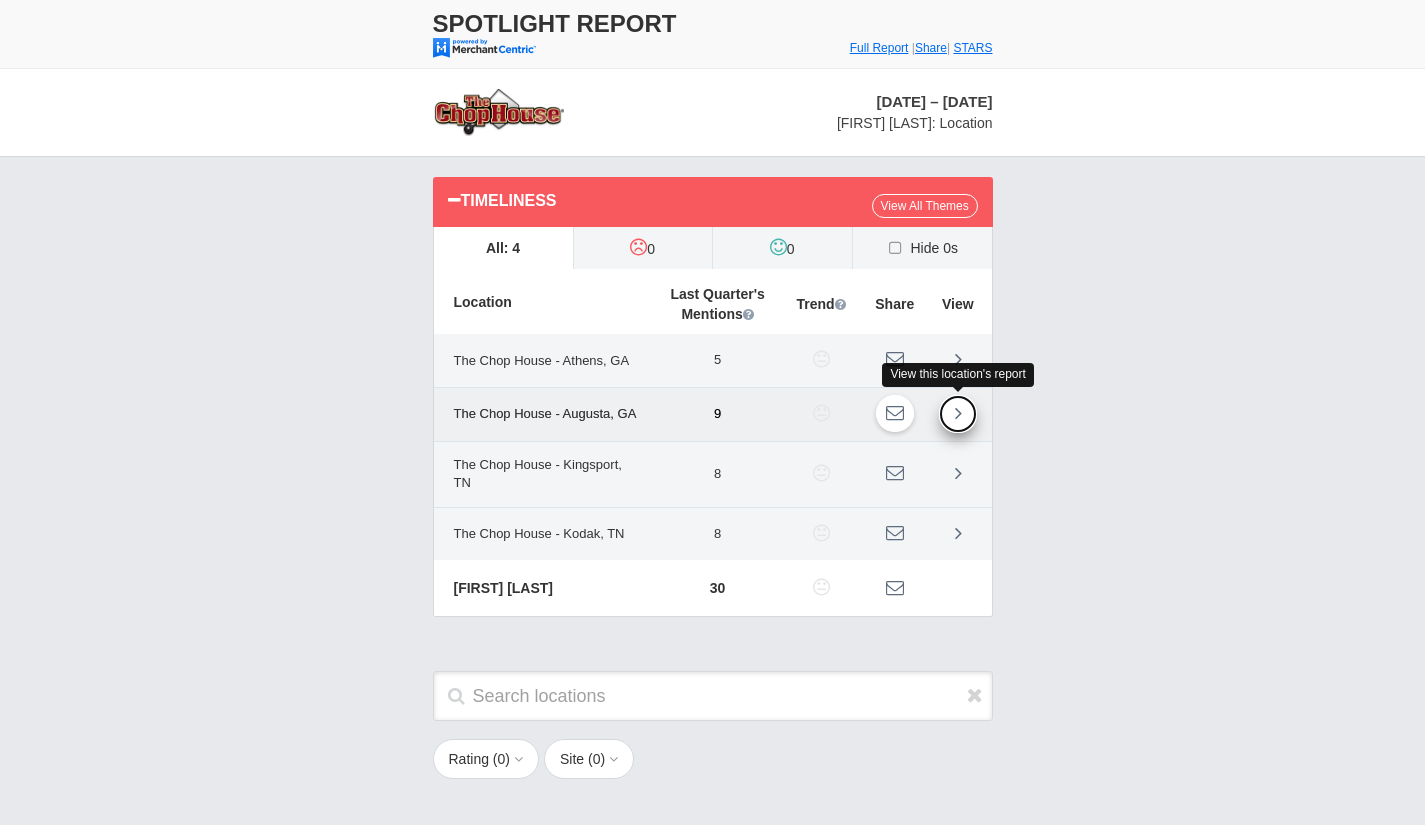click at bounding box center (958, 413) 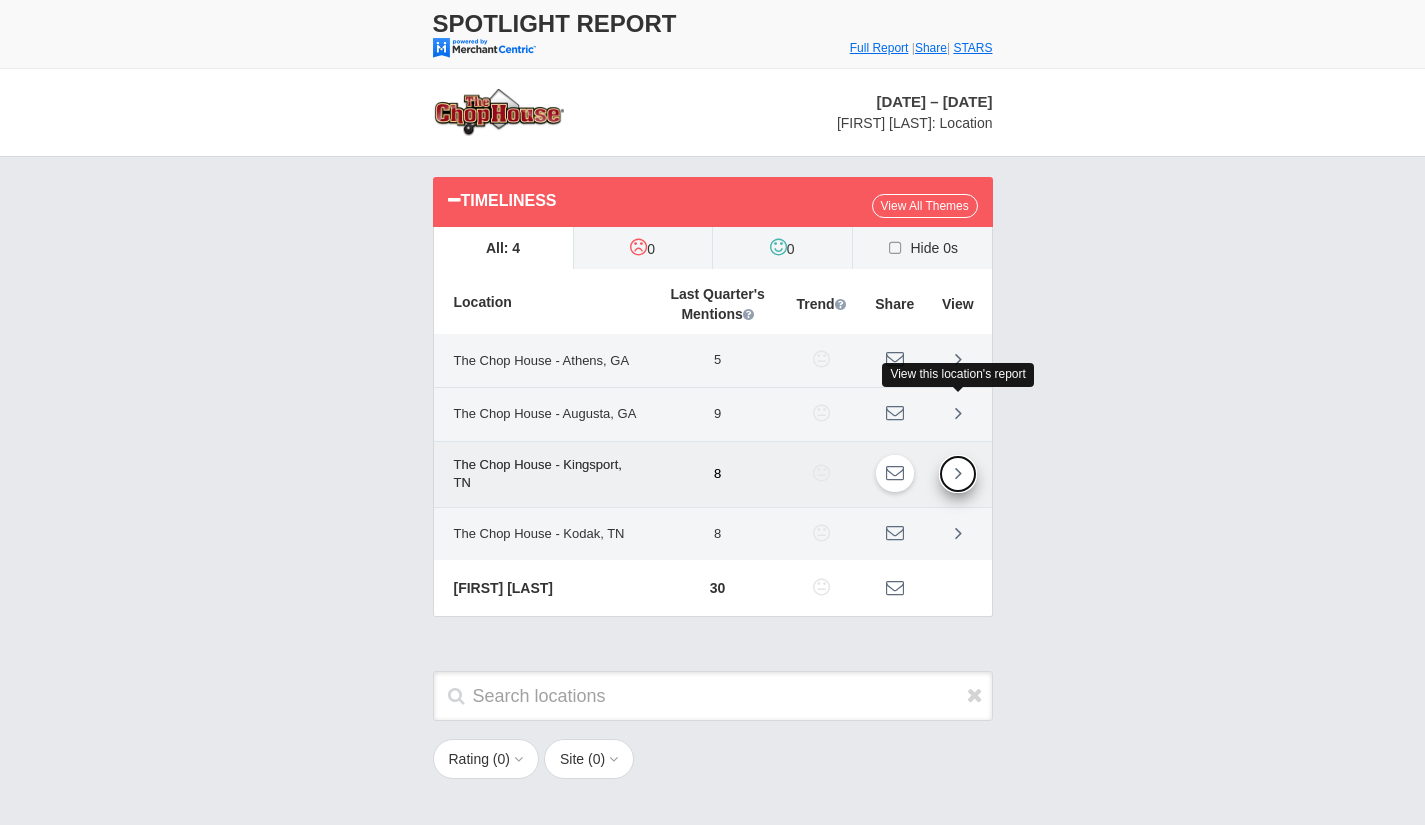click at bounding box center (958, 473) 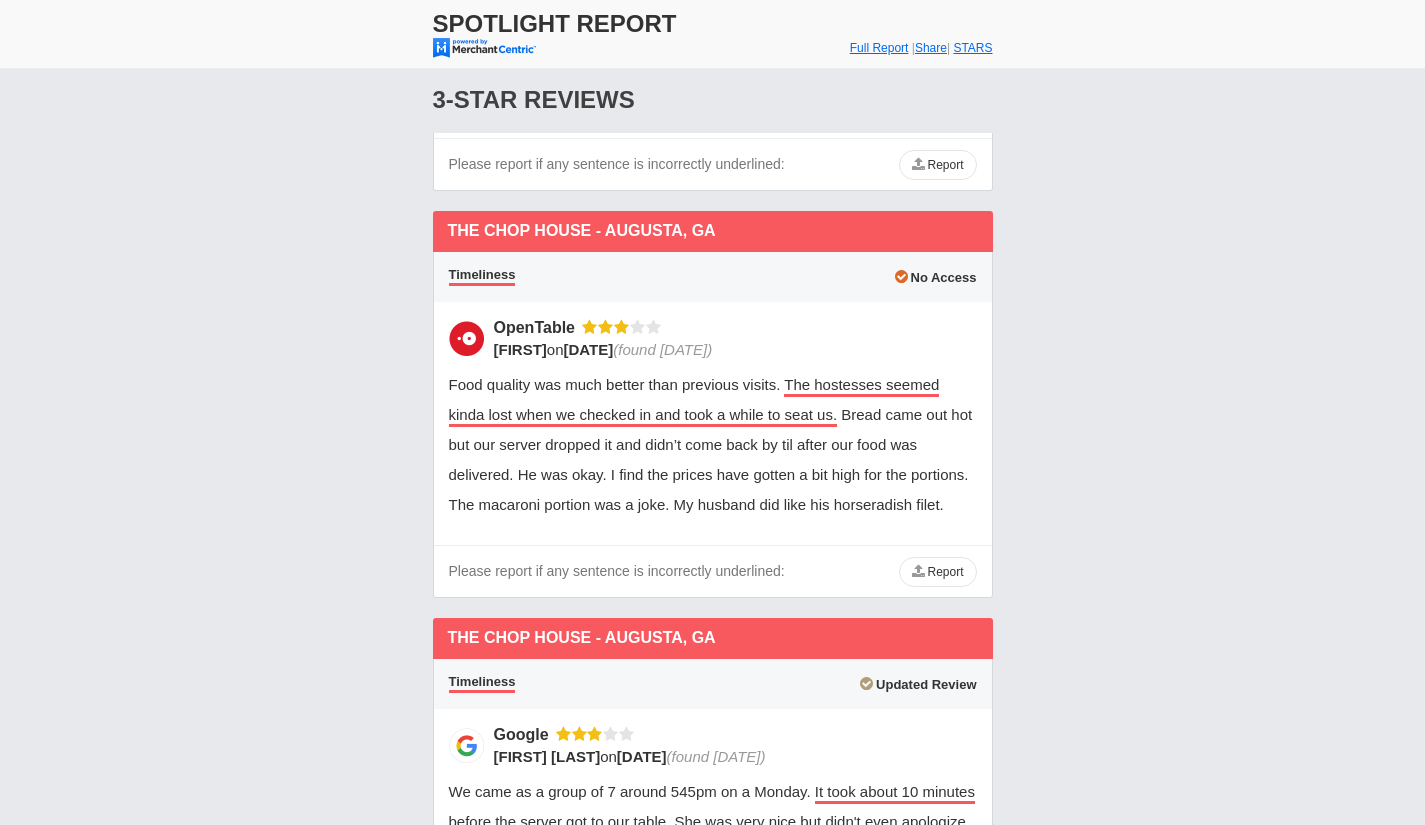 scroll, scrollTop: 1854, scrollLeft: 0, axis: vertical 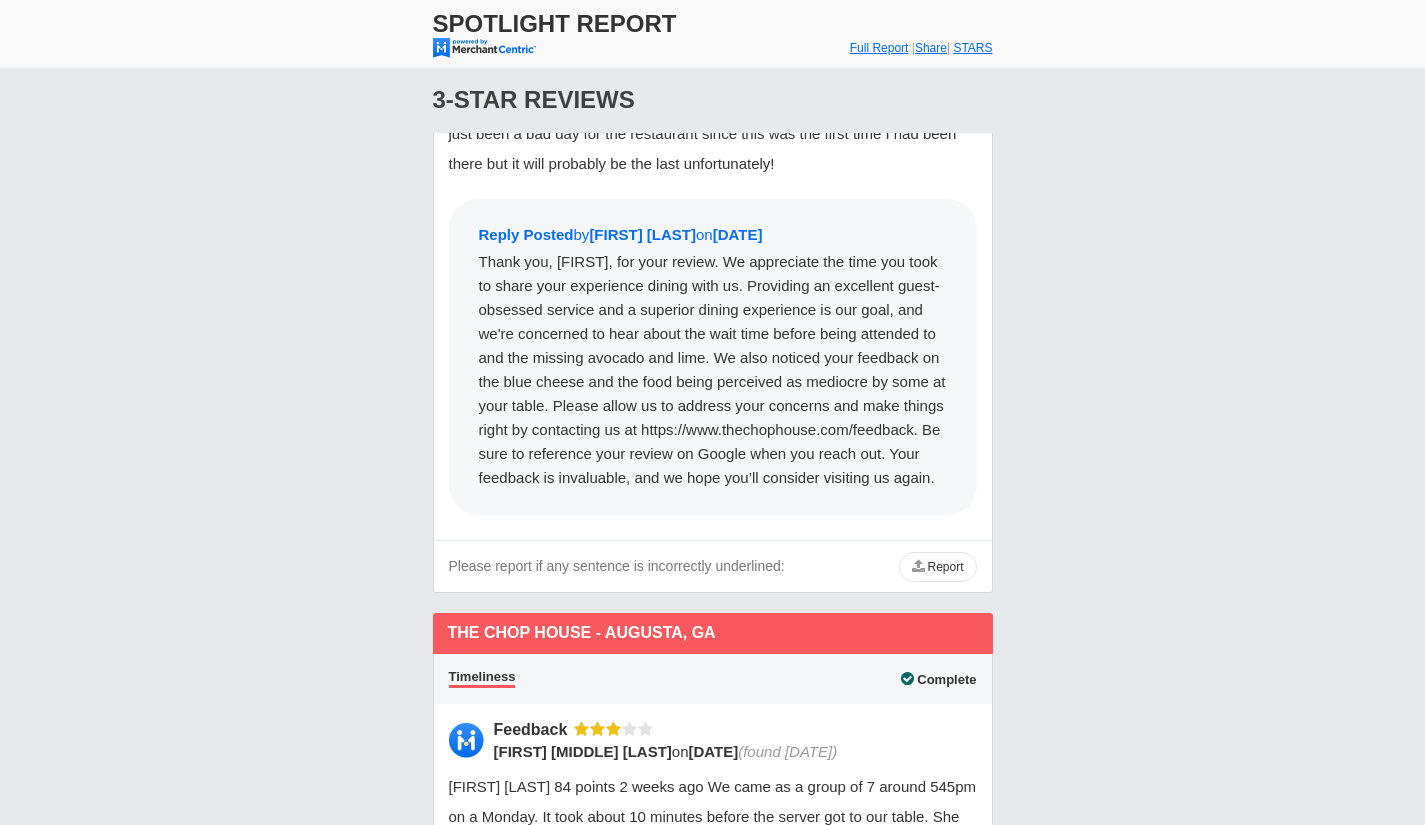 click on "Updated 4-Star Reviews
4 star
The Chop House - Augusta, GA
4 star
Yelp Social,Combined
Review from previous period with new reply
Timeliness
Updated Review
Yelp
[FIRST] [INITIAL].
on
[DATE]" at bounding box center (713, 968) 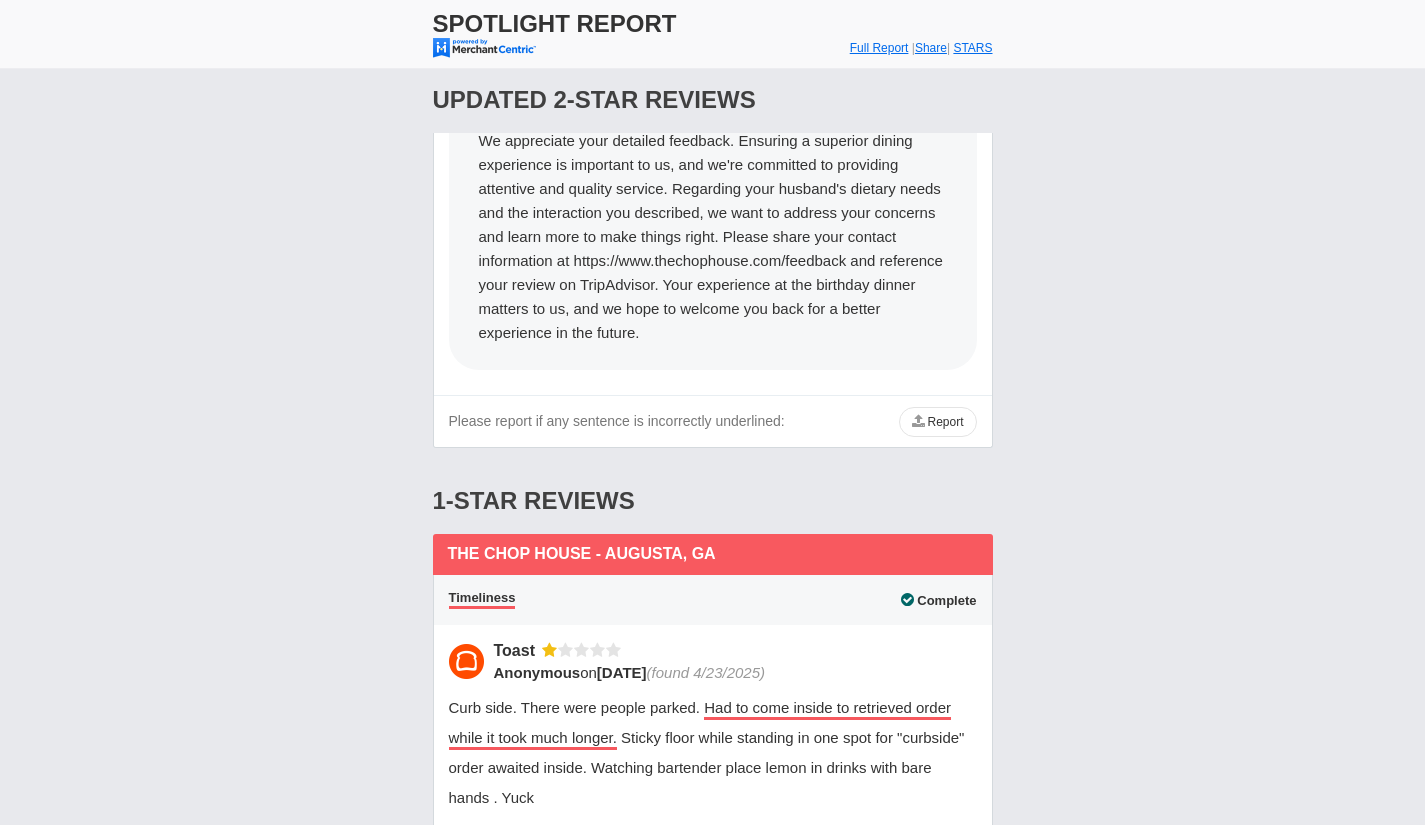 scroll, scrollTop: 4965, scrollLeft: 0, axis: vertical 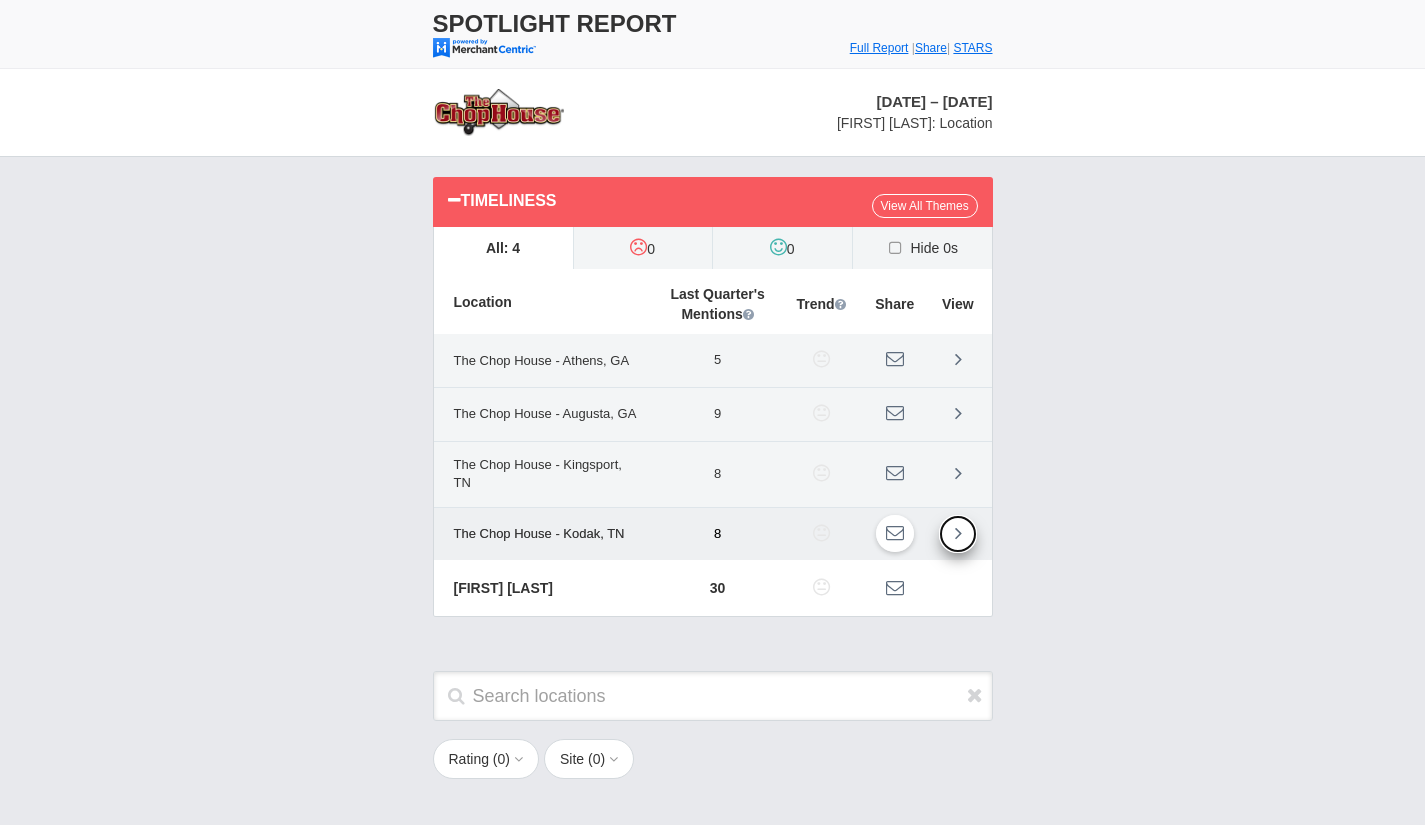 click at bounding box center (958, 534) 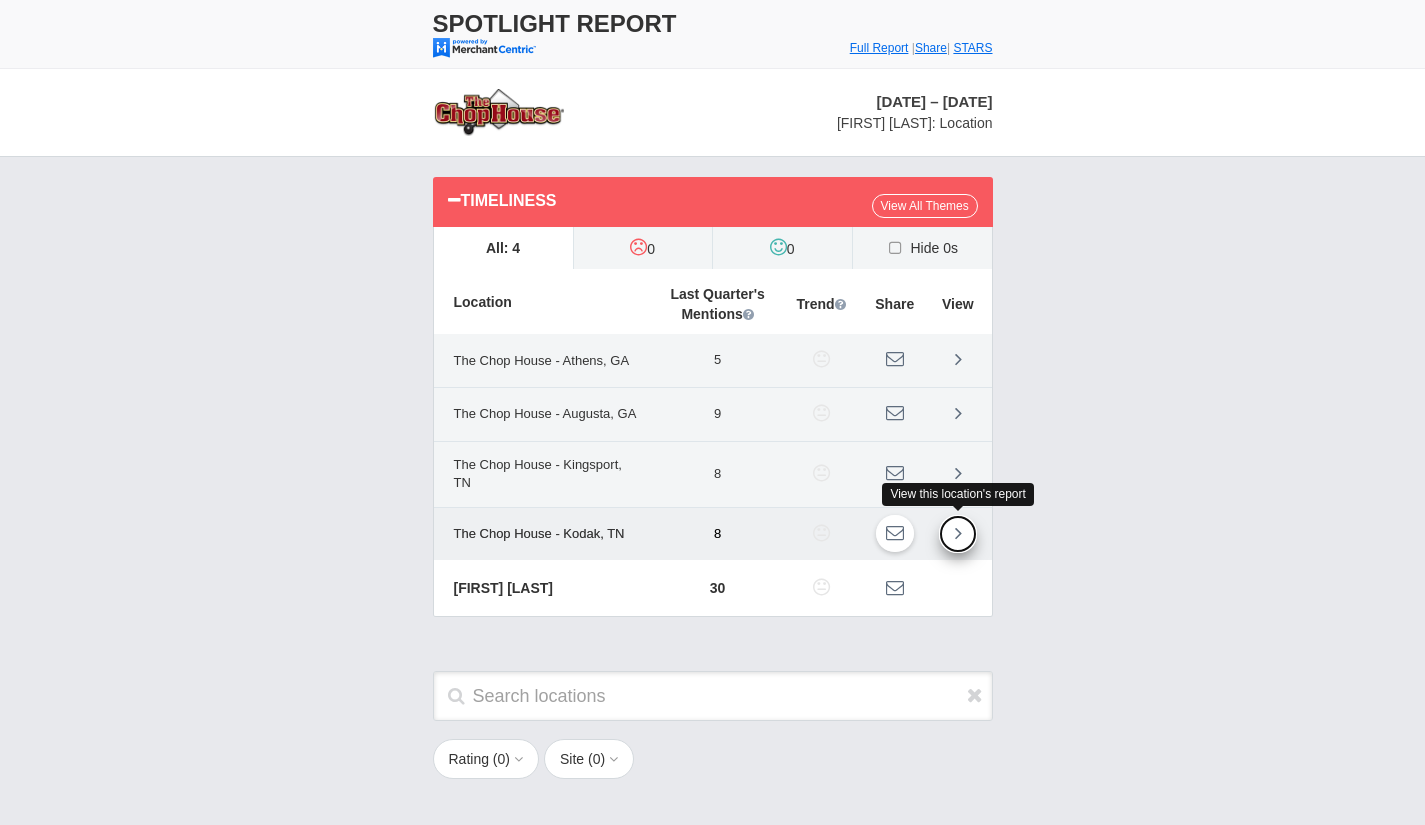 click at bounding box center [958, 533] 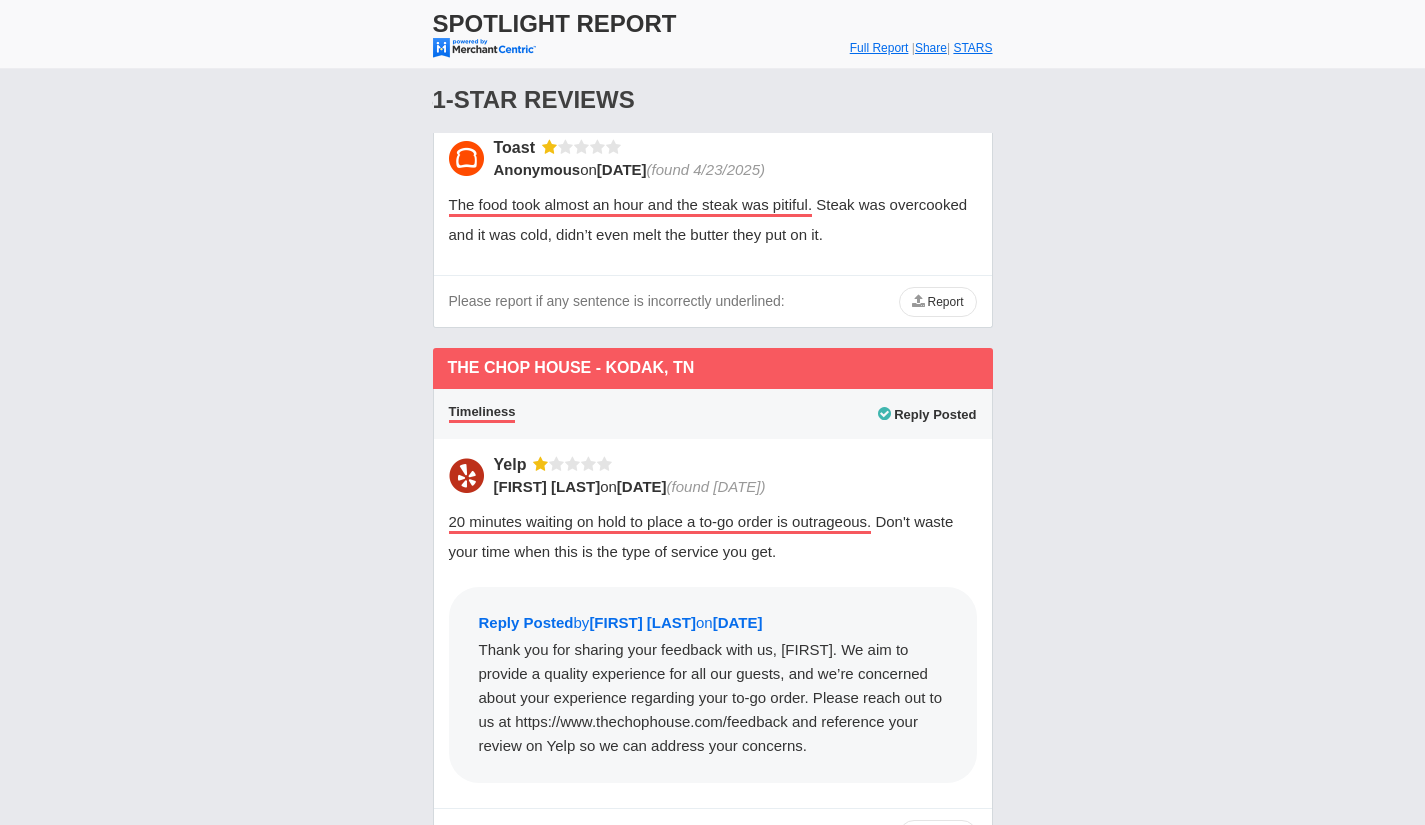 scroll, scrollTop: 4035, scrollLeft: 0, axis: vertical 